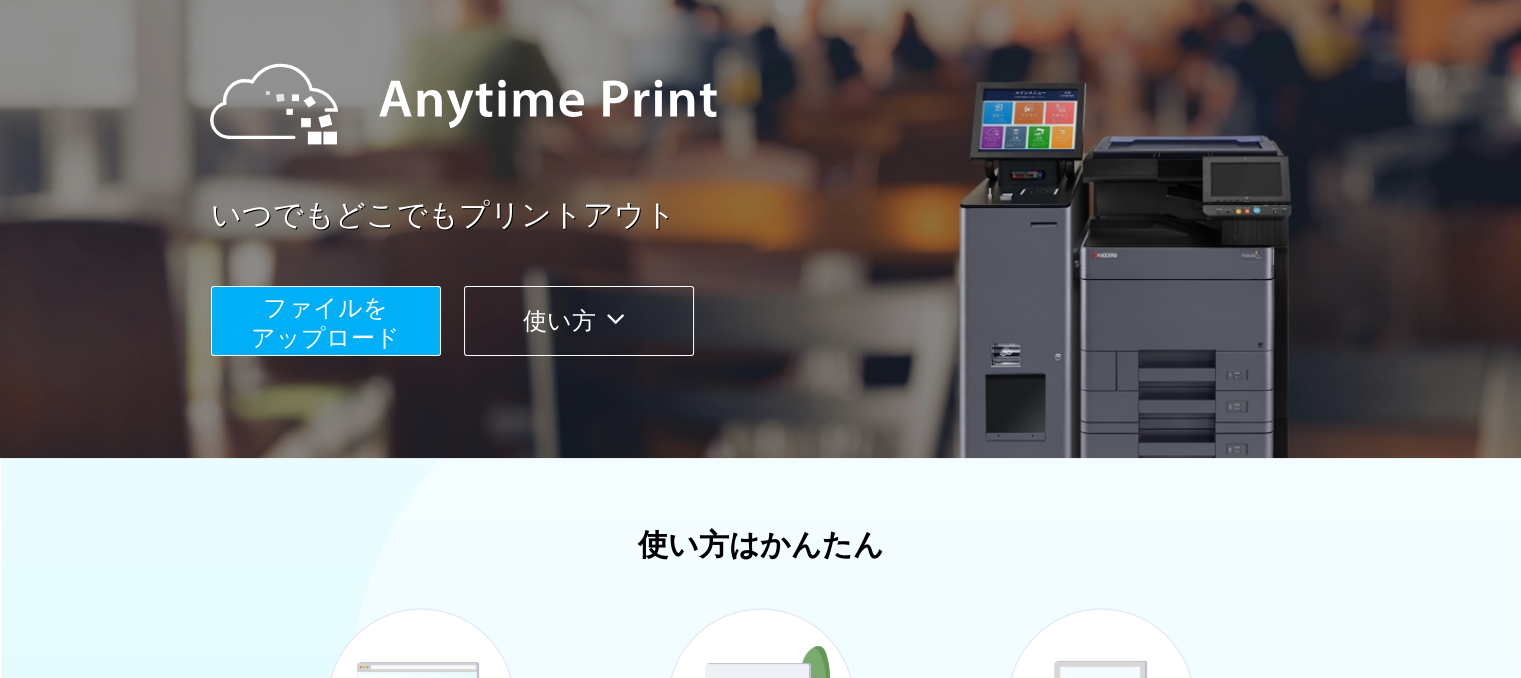 scroll, scrollTop: 200, scrollLeft: 0, axis: vertical 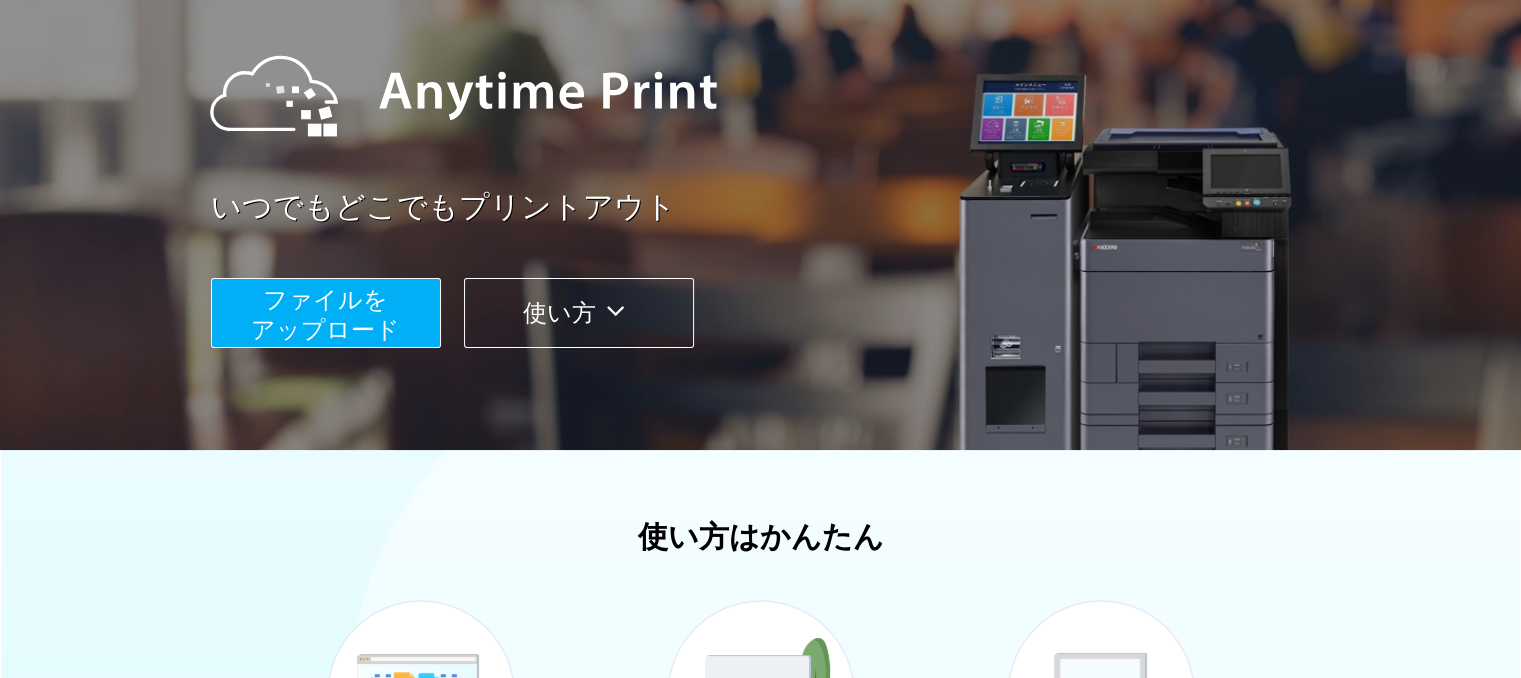 click on "ファイルを ​​アップロード" at bounding box center (325, 314) 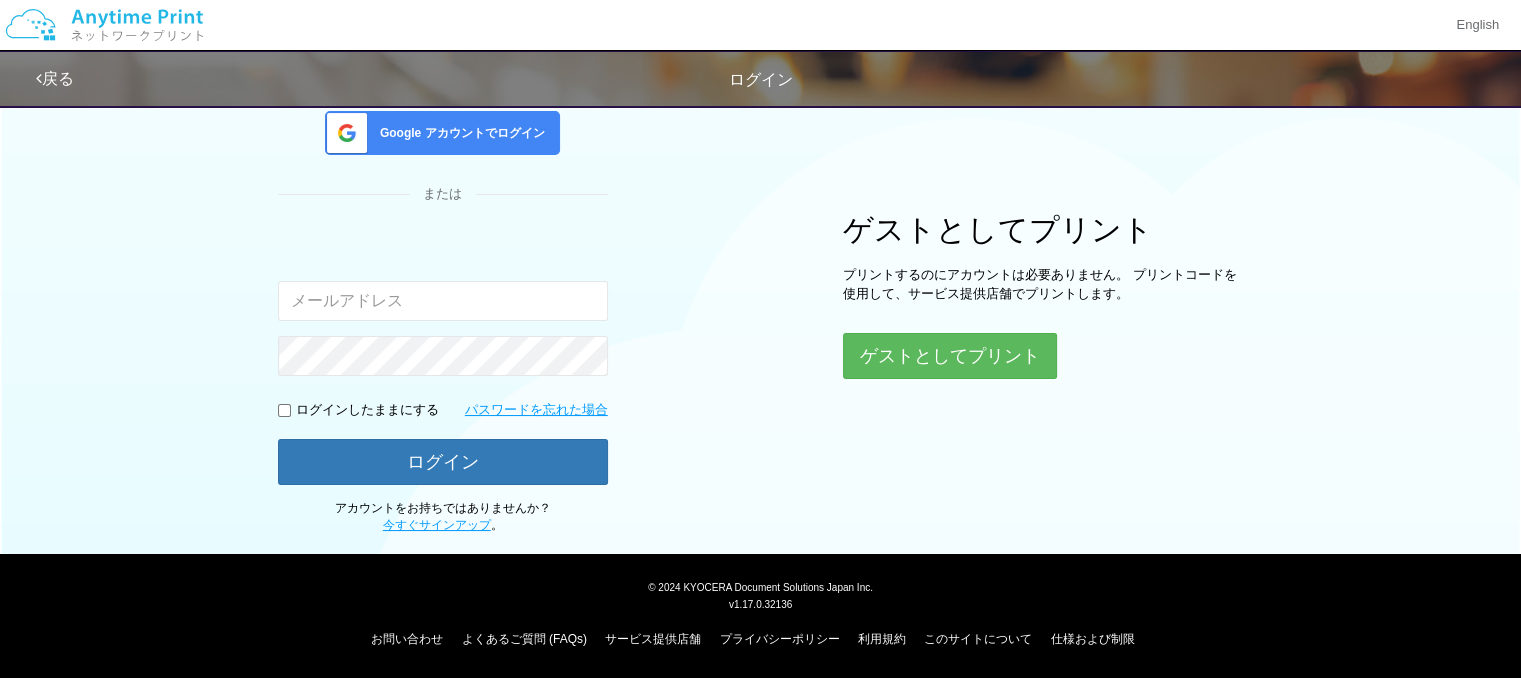 scroll, scrollTop: 88, scrollLeft: 0, axis: vertical 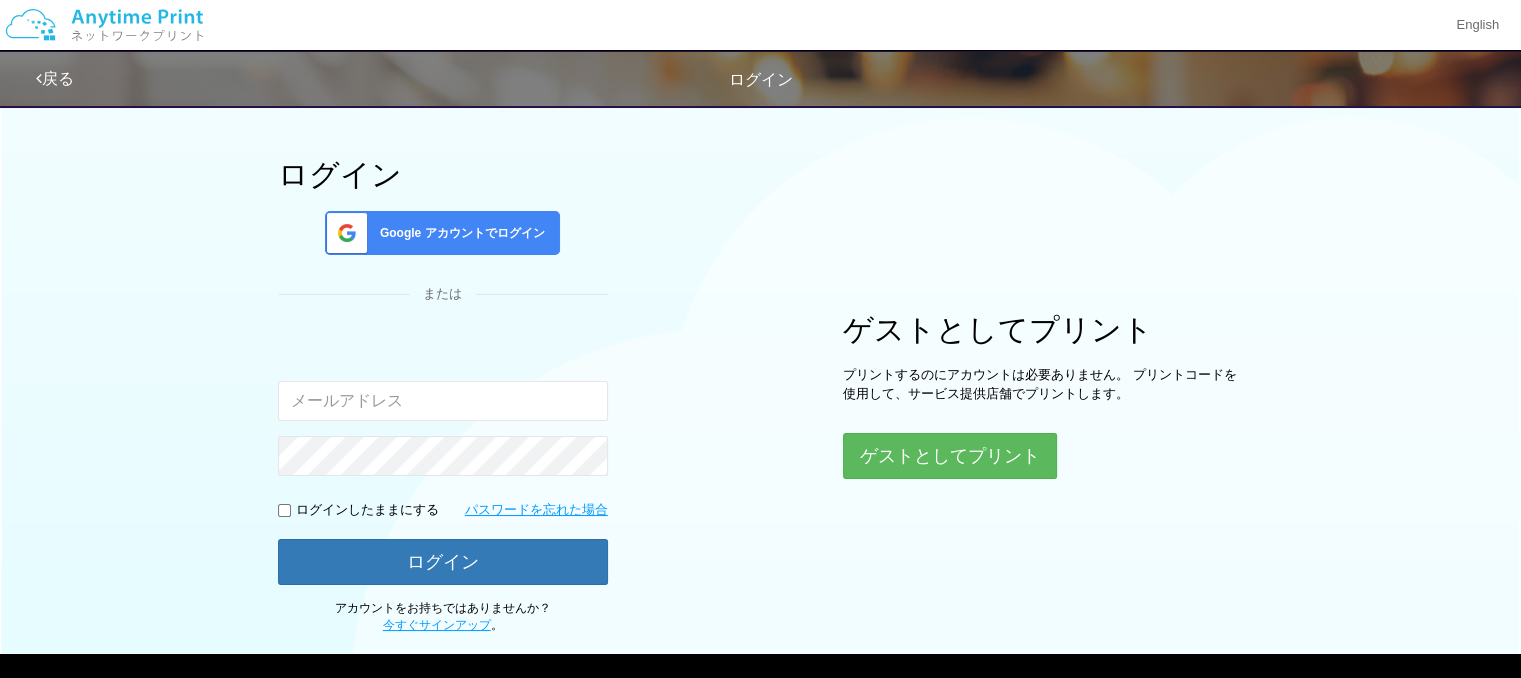 click on "Google アカウントでログイン" at bounding box center (442, 233) 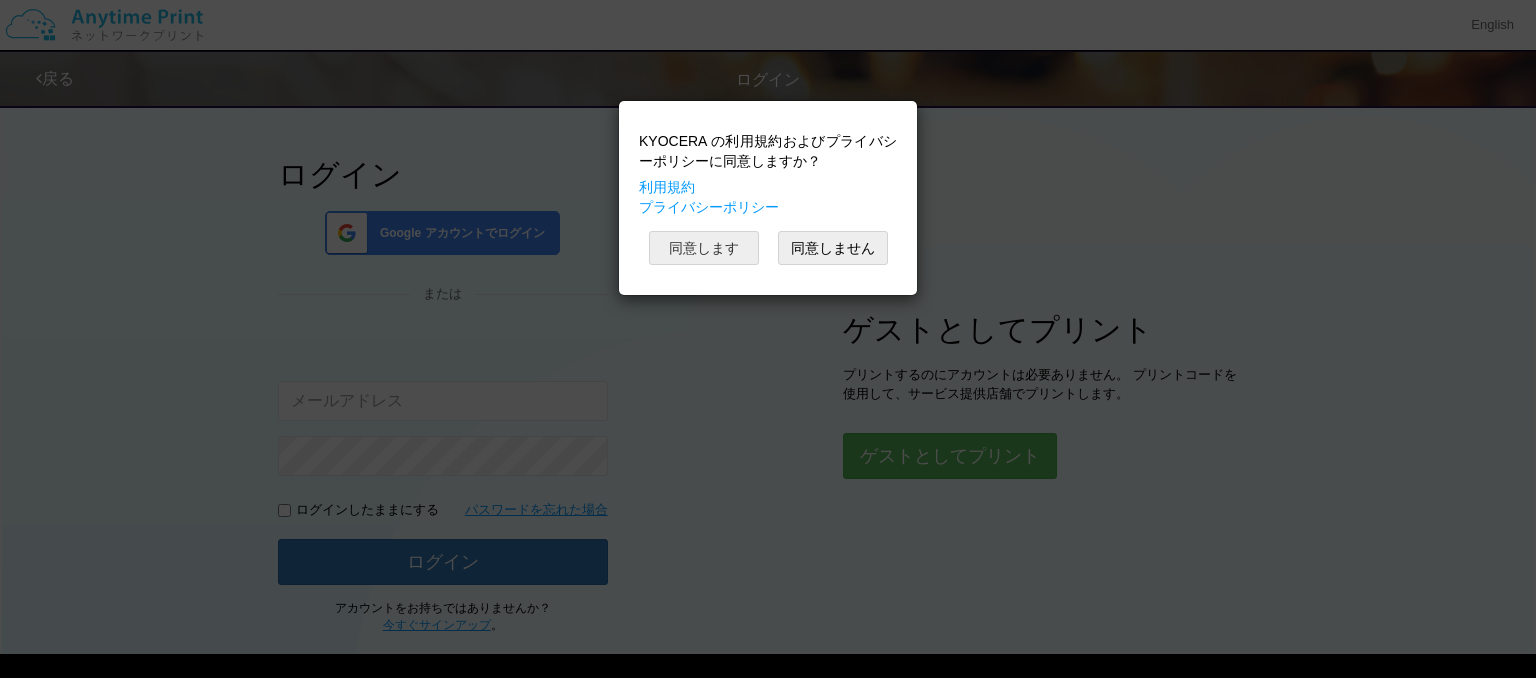 click on "同意します" at bounding box center (704, 248) 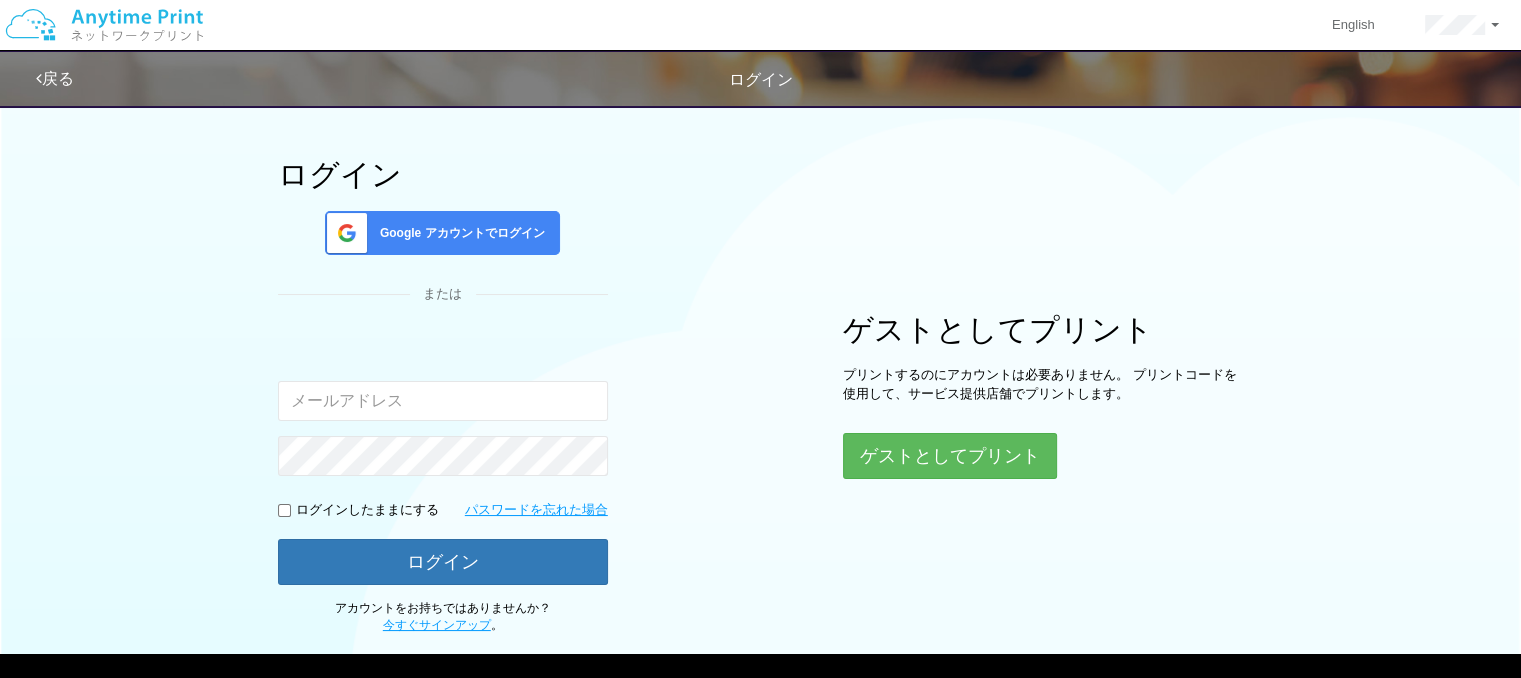 scroll, scrollTop: 188, scrollLeft: 0, axis: vertical 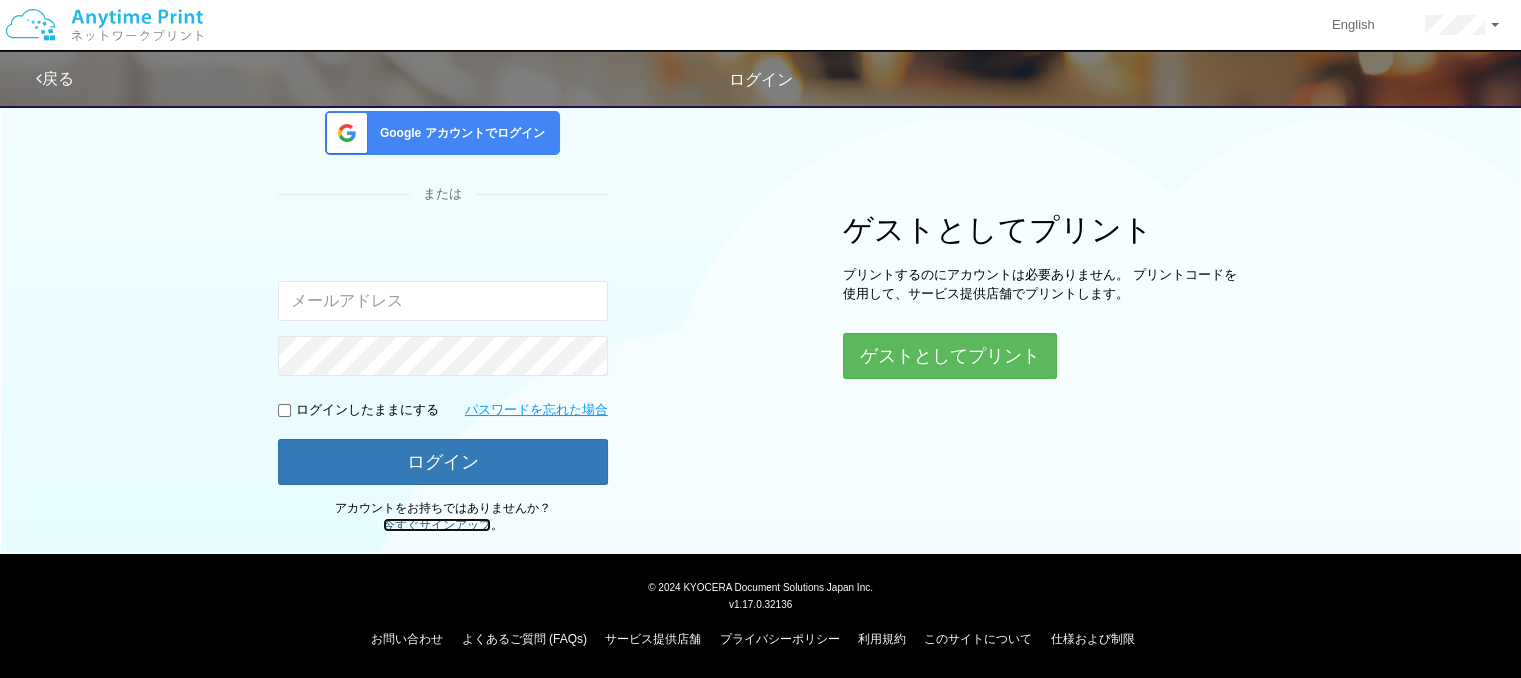 click on "今すぐサインアップ" at bounding box center [437, 525] 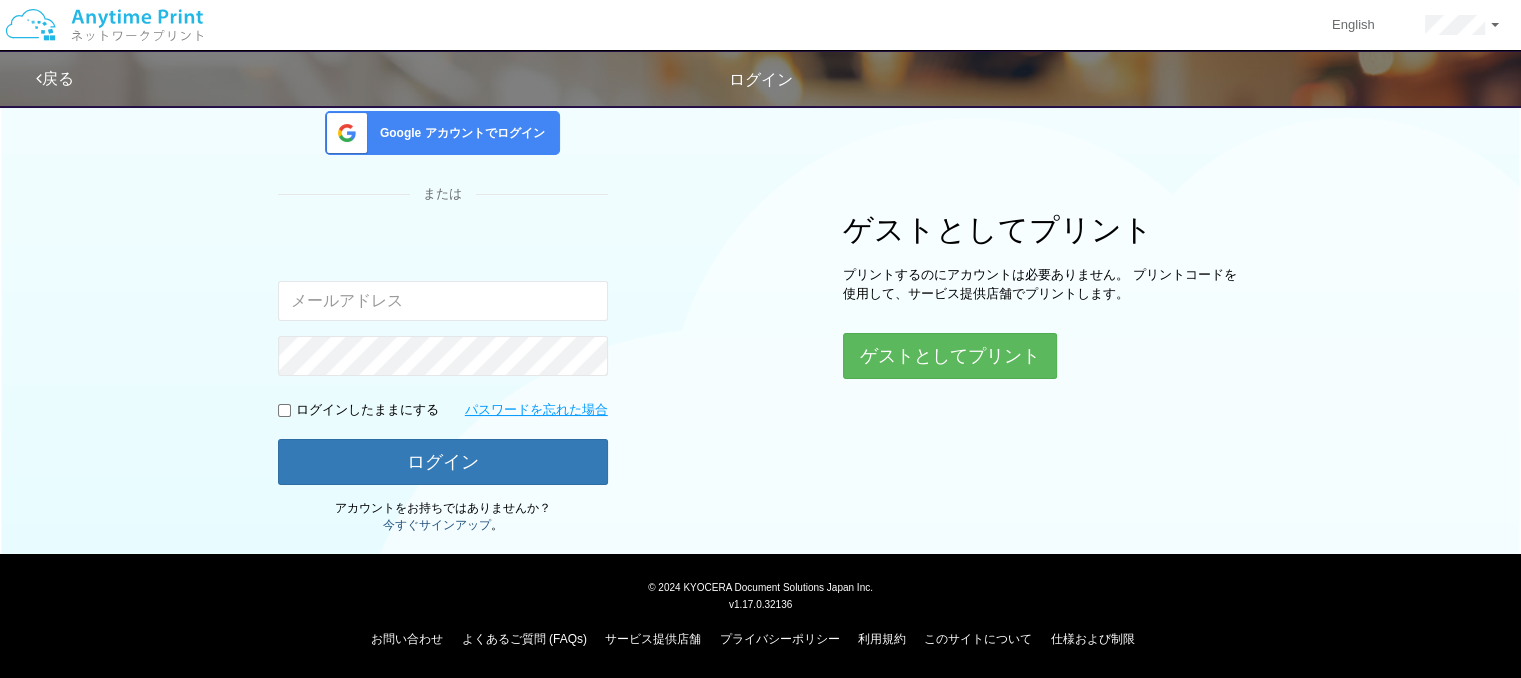 scroll, scrollTop: 14, scrollLeft: 0, axis: vertical 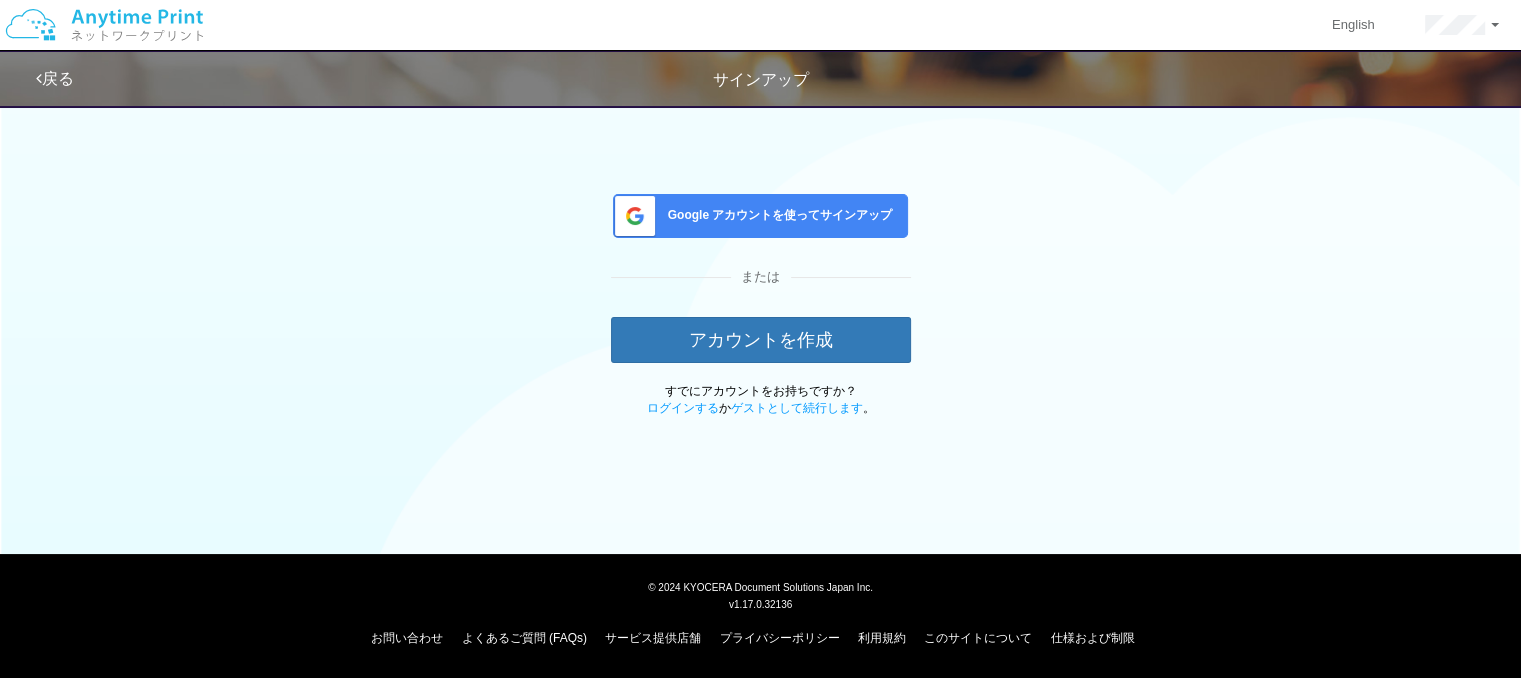 click on "Google アカウントを使ってサインアップ" at bounding box center [776, 215] 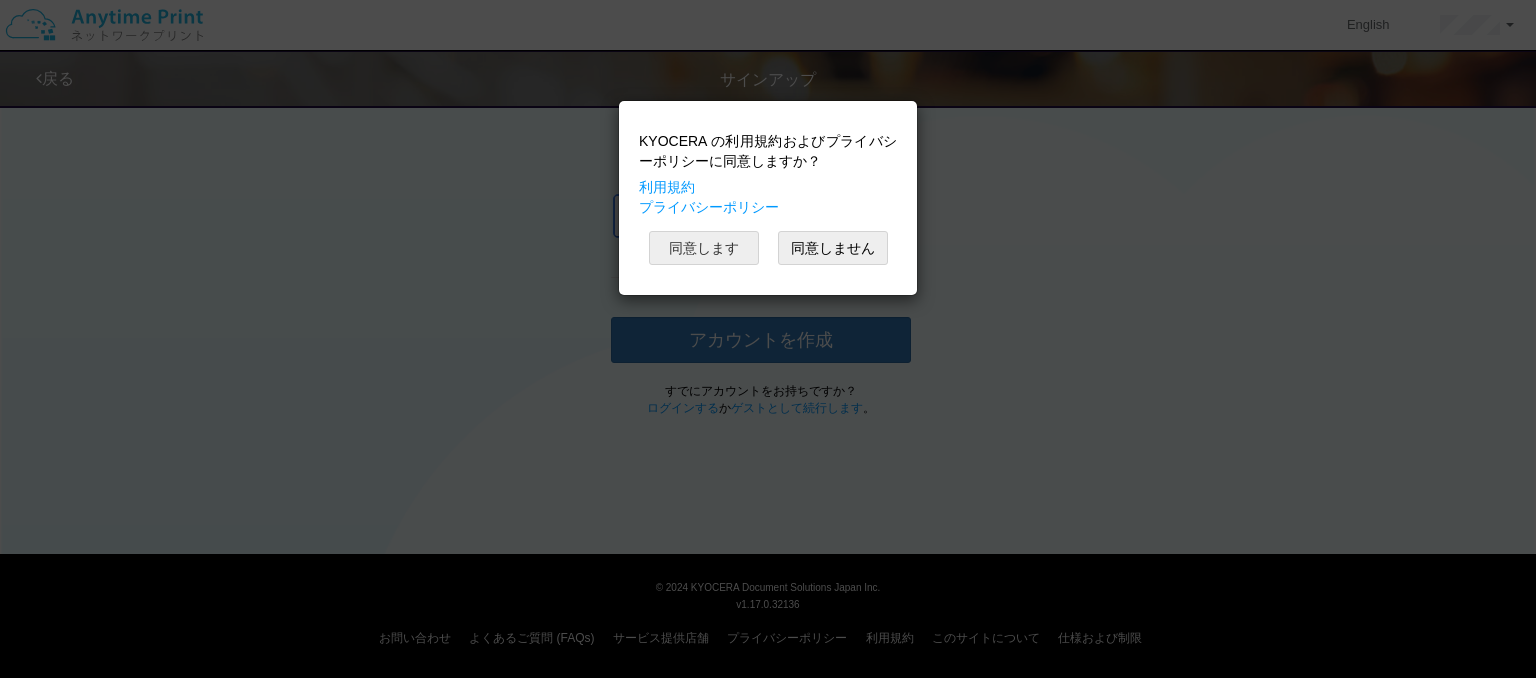 click on "同意します" at bounding box center [704, 248] 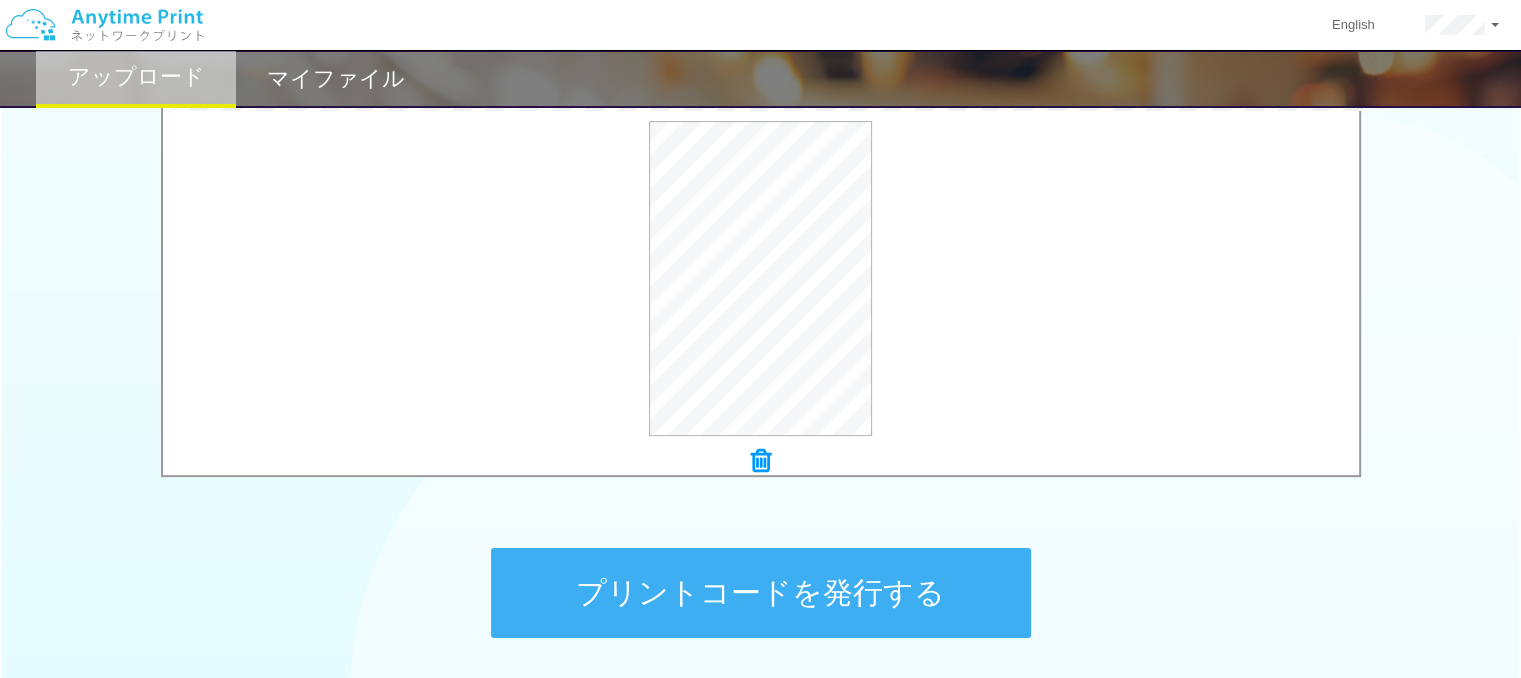 scroll, scrollTop: 714, scrollLeft: 0, axis: vertical 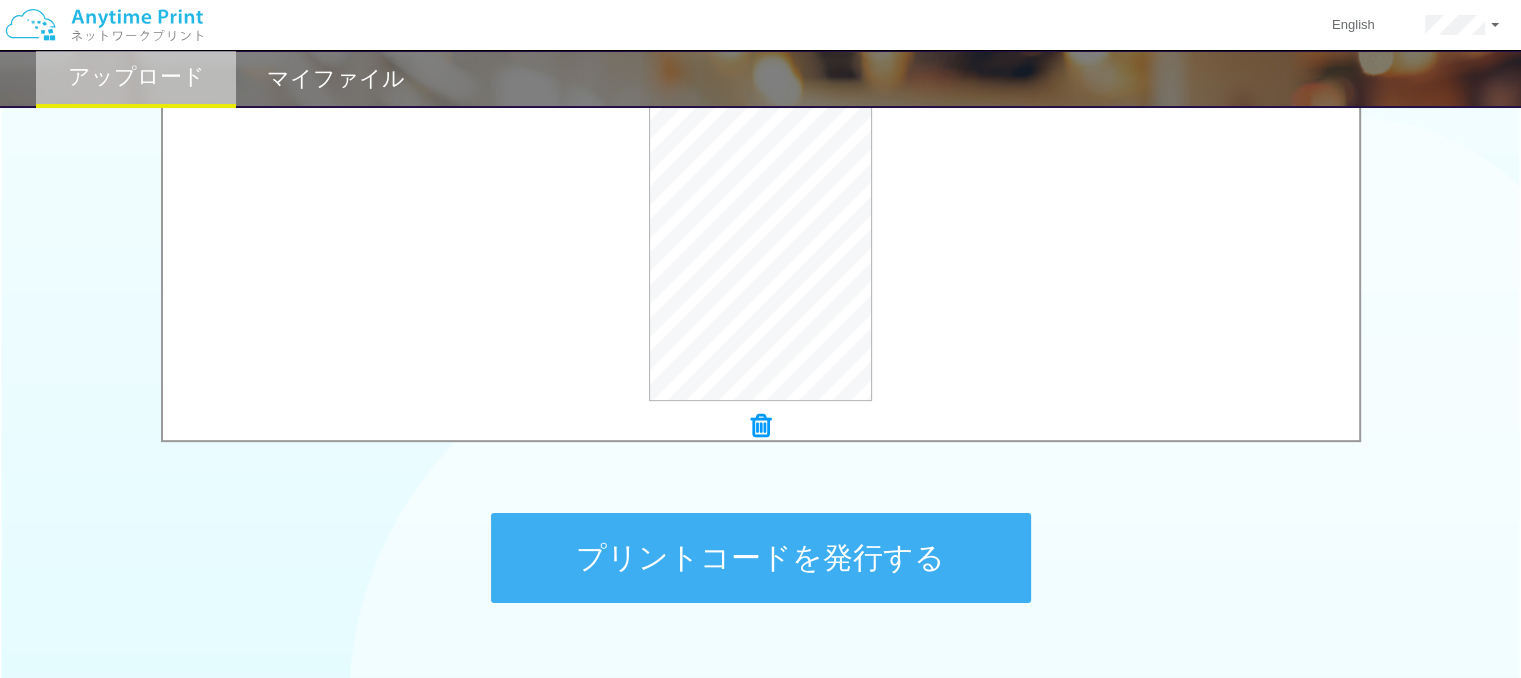 click on "プリントコードを発行する" at bounding box center [761, 558] 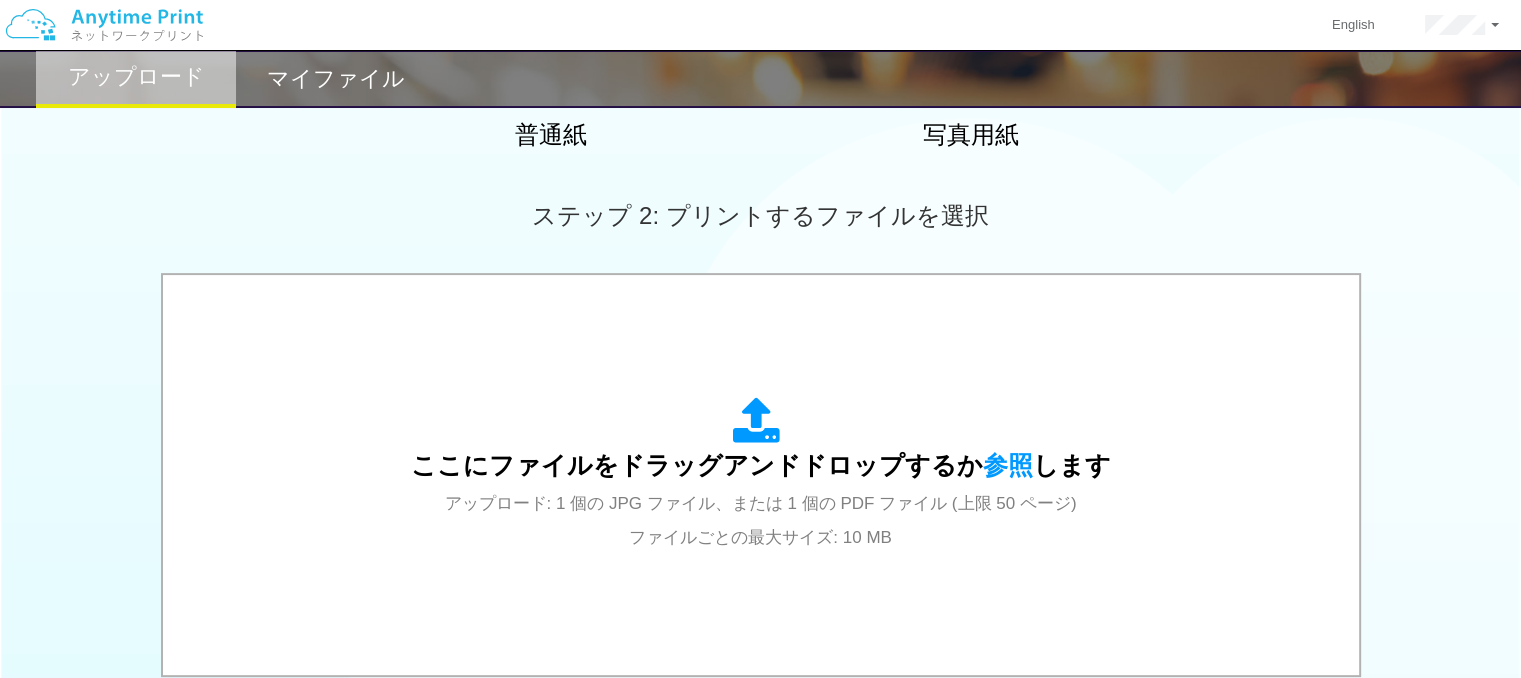 scroll, scrollTop: 500, scrollLeft: 0, axis: vertical 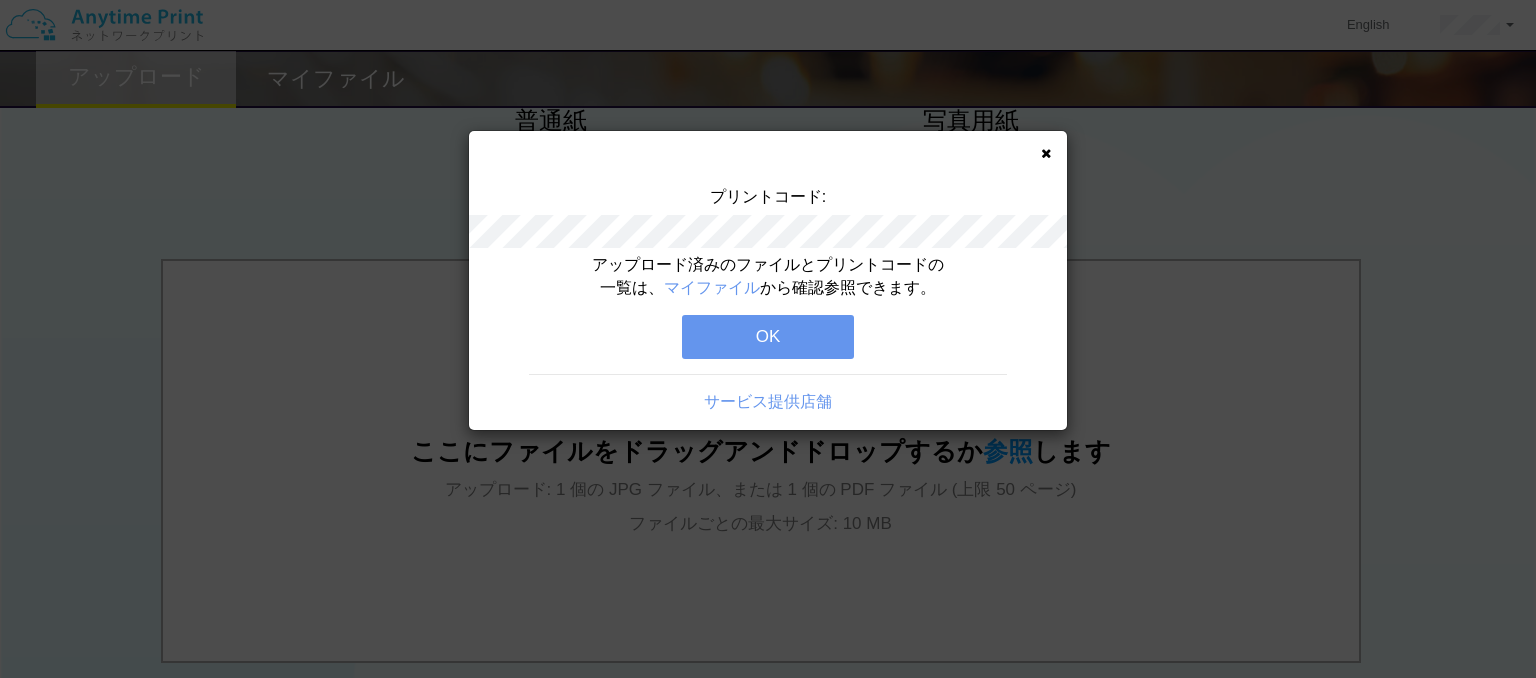 click on "OK" at bounding box center [768, 337] 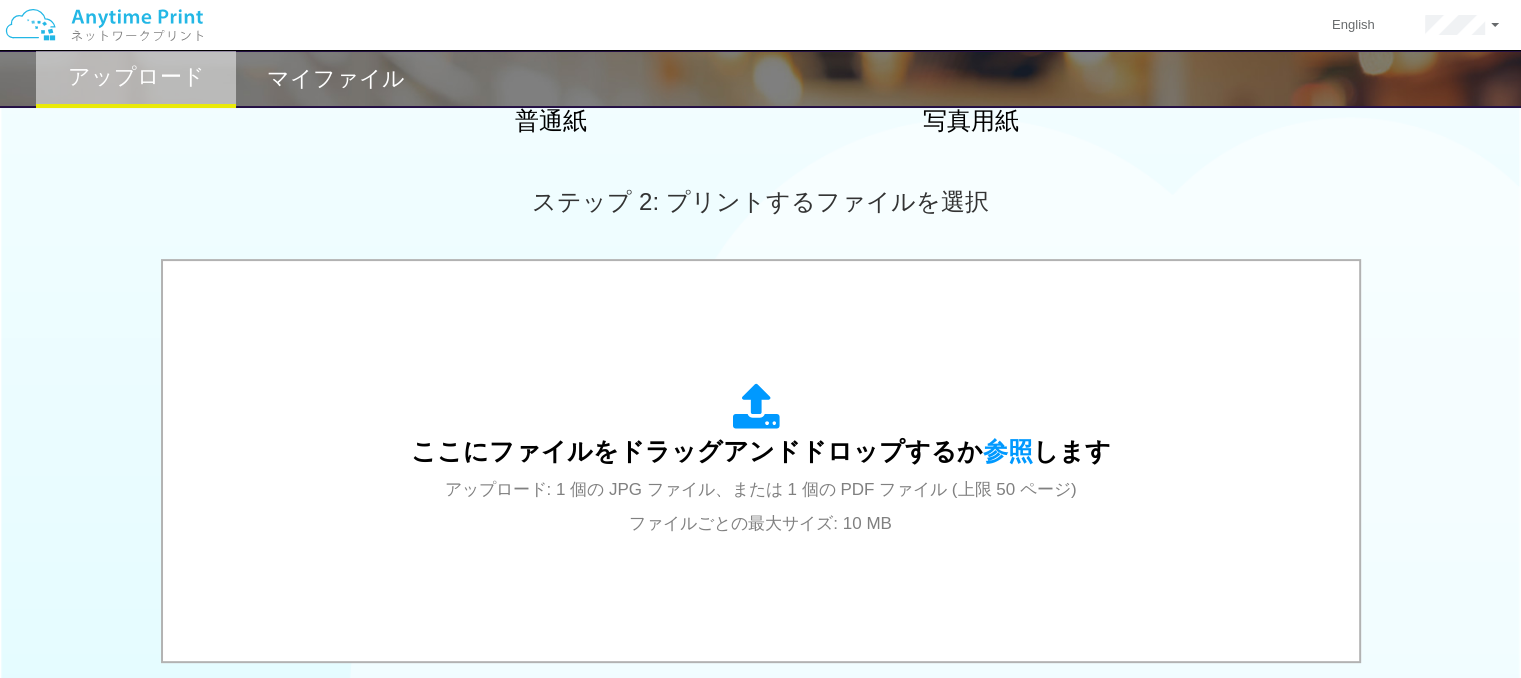 click on "マイファイル" at bounding box center (336, 79) 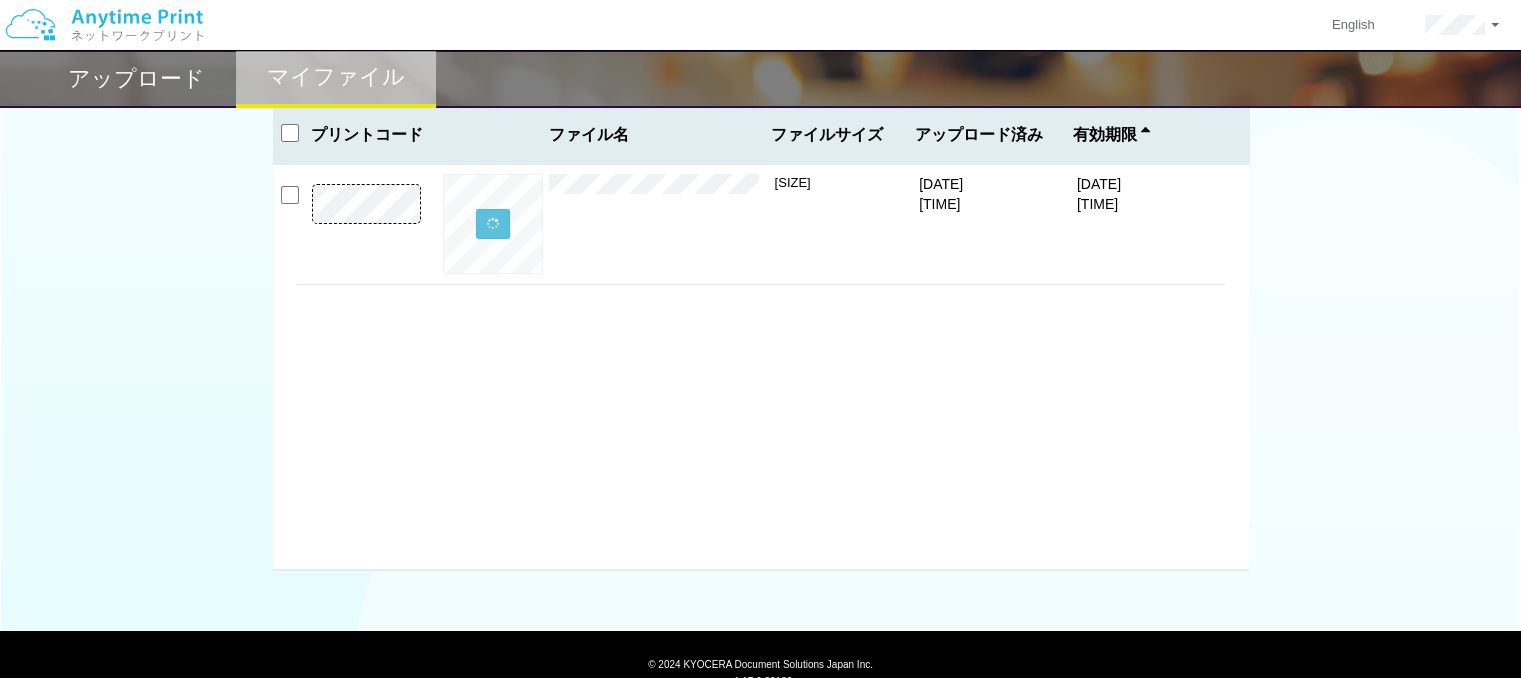 scroll, scrollTop: 0, scrollLeft: 0, axis: both 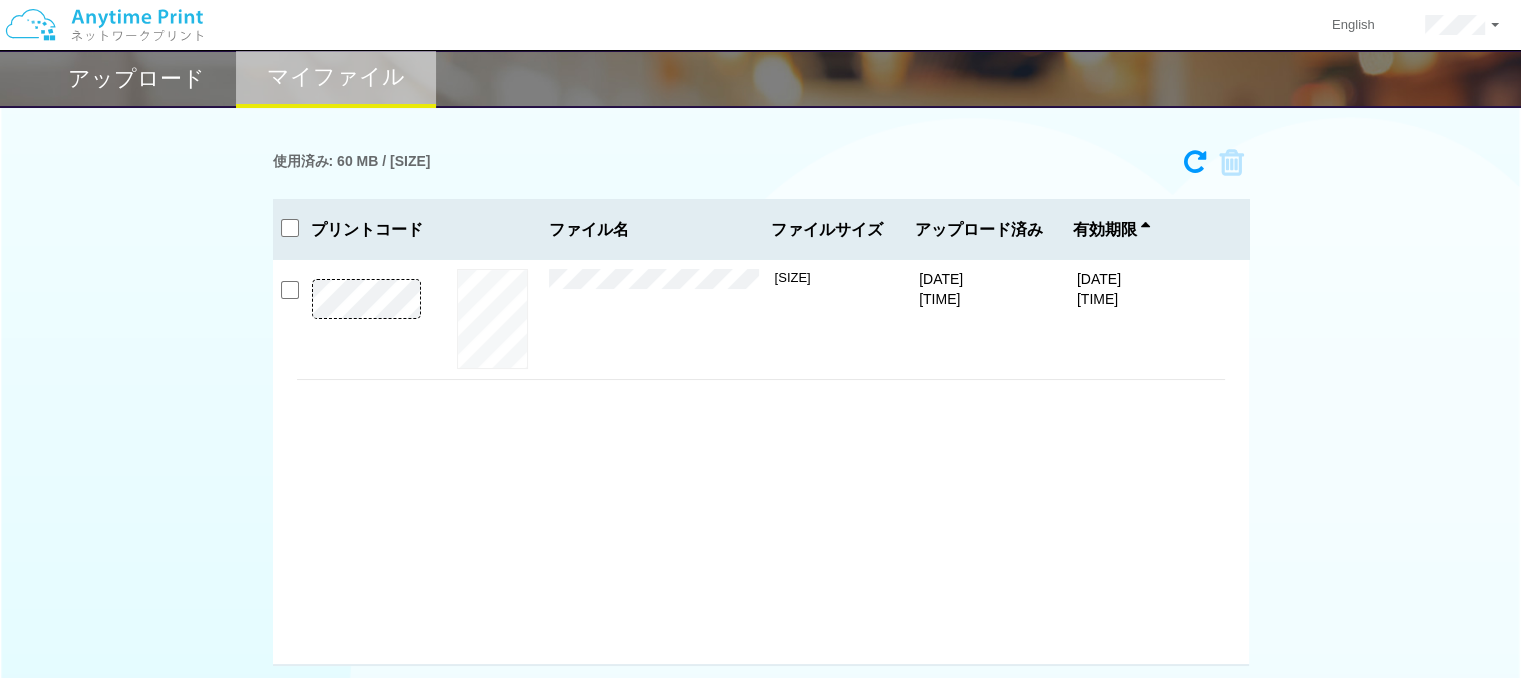 click on "アップロード" at bounding box center (136, 79) 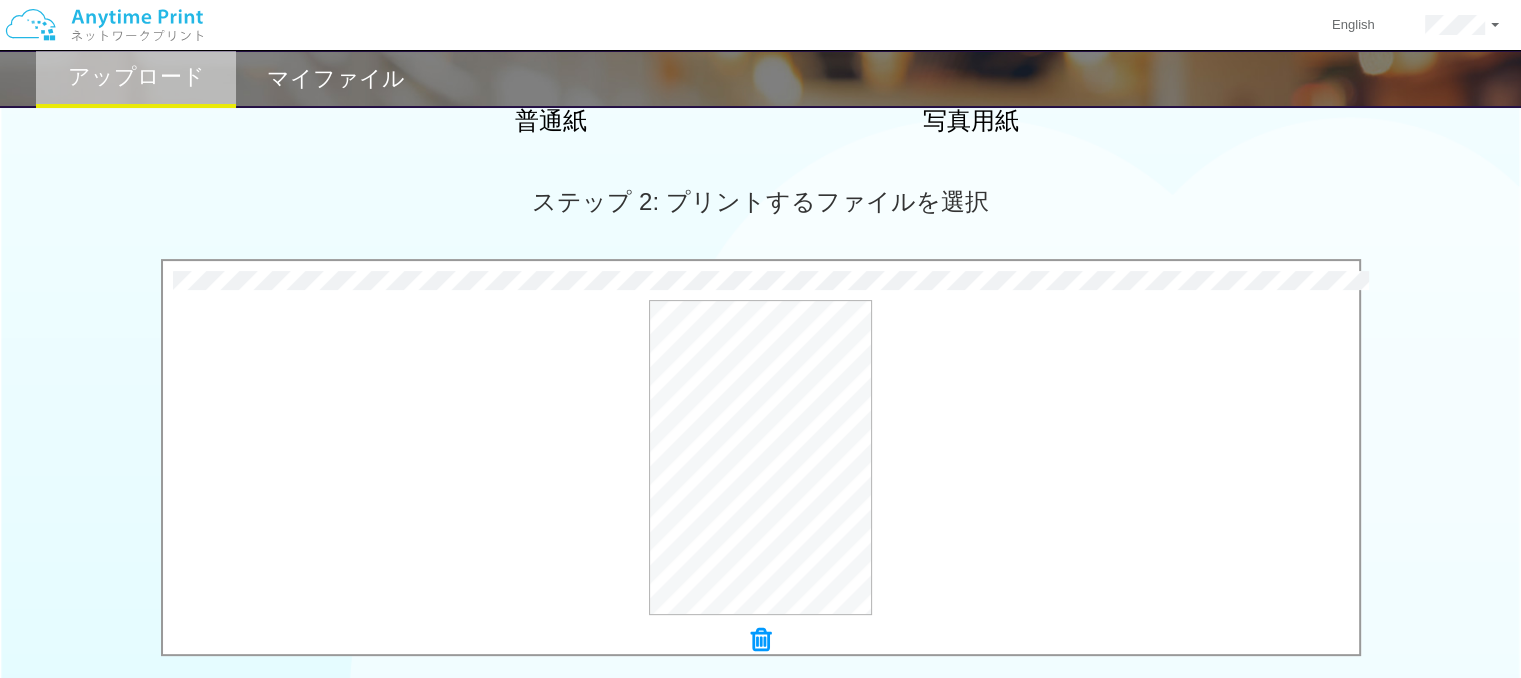 scroll, scrollTop: 800, scrollLeft: 0, axis: vertical 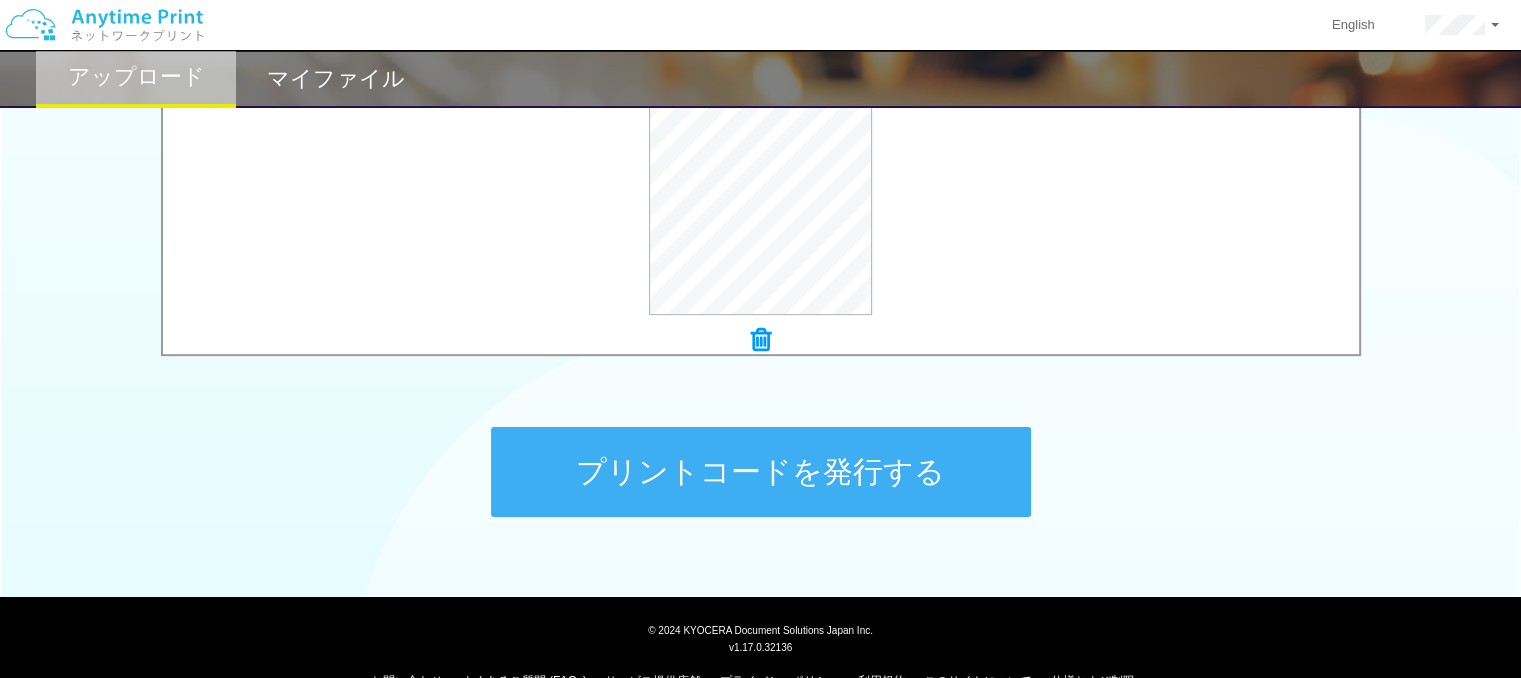 click on "プリントコードを発行する" at bounding box center (761, 472) 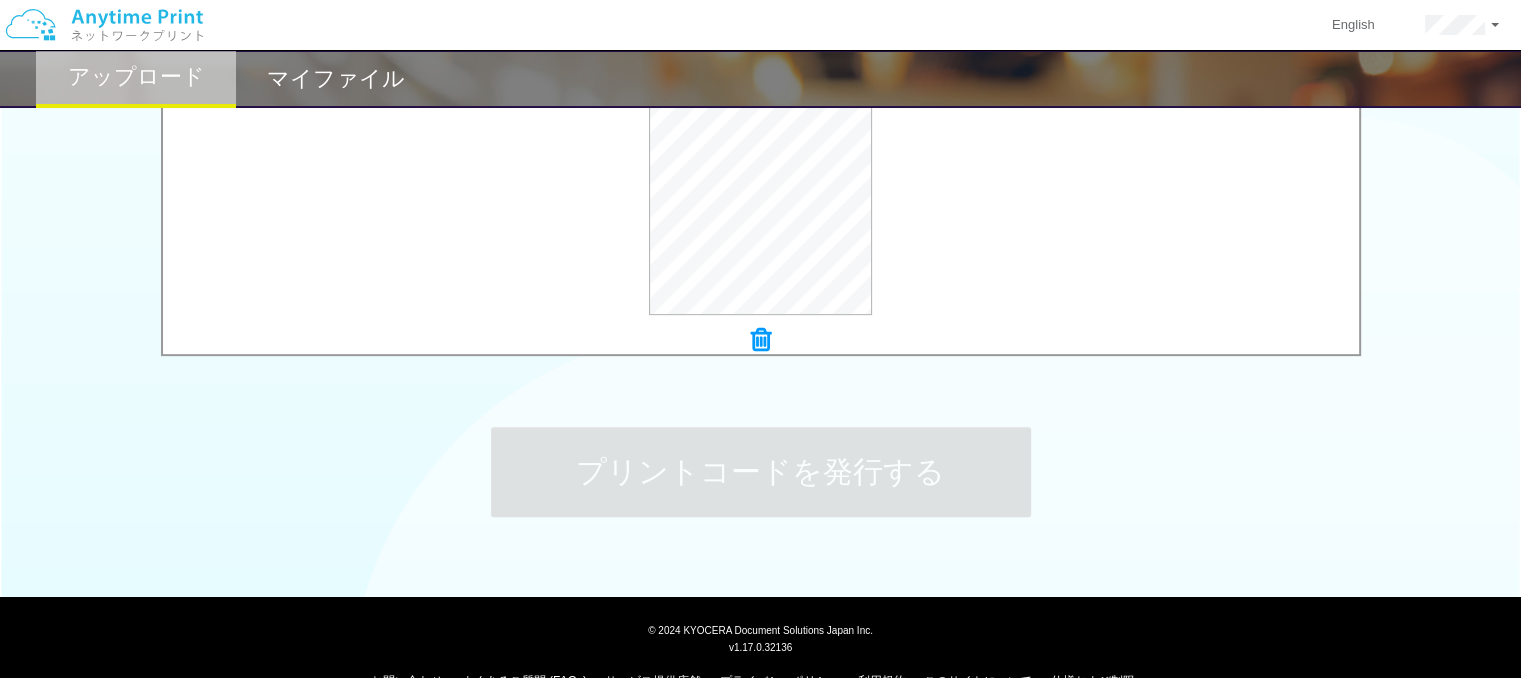 scroll, scrollTop: 0, scrollLeft: 0, axis: both 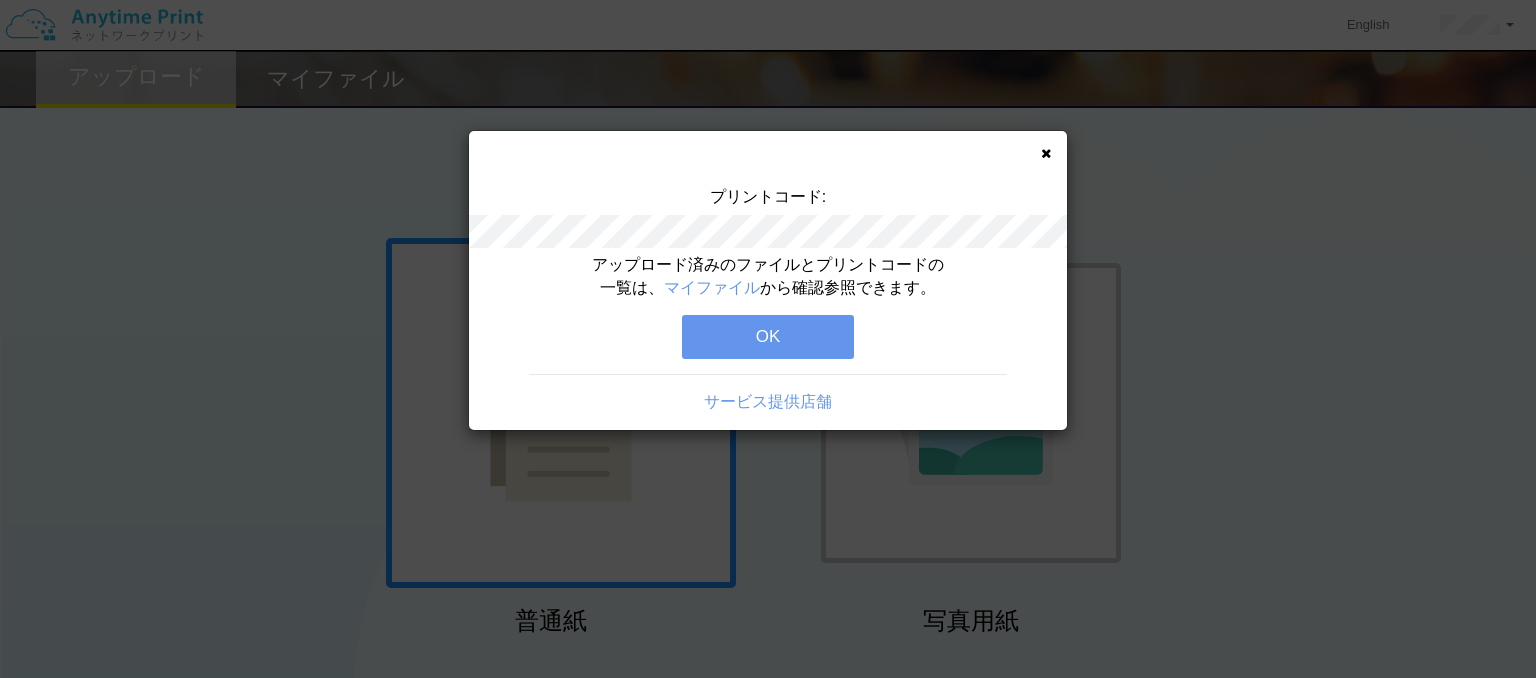 click on "OK" at bounding box center [768, 337] 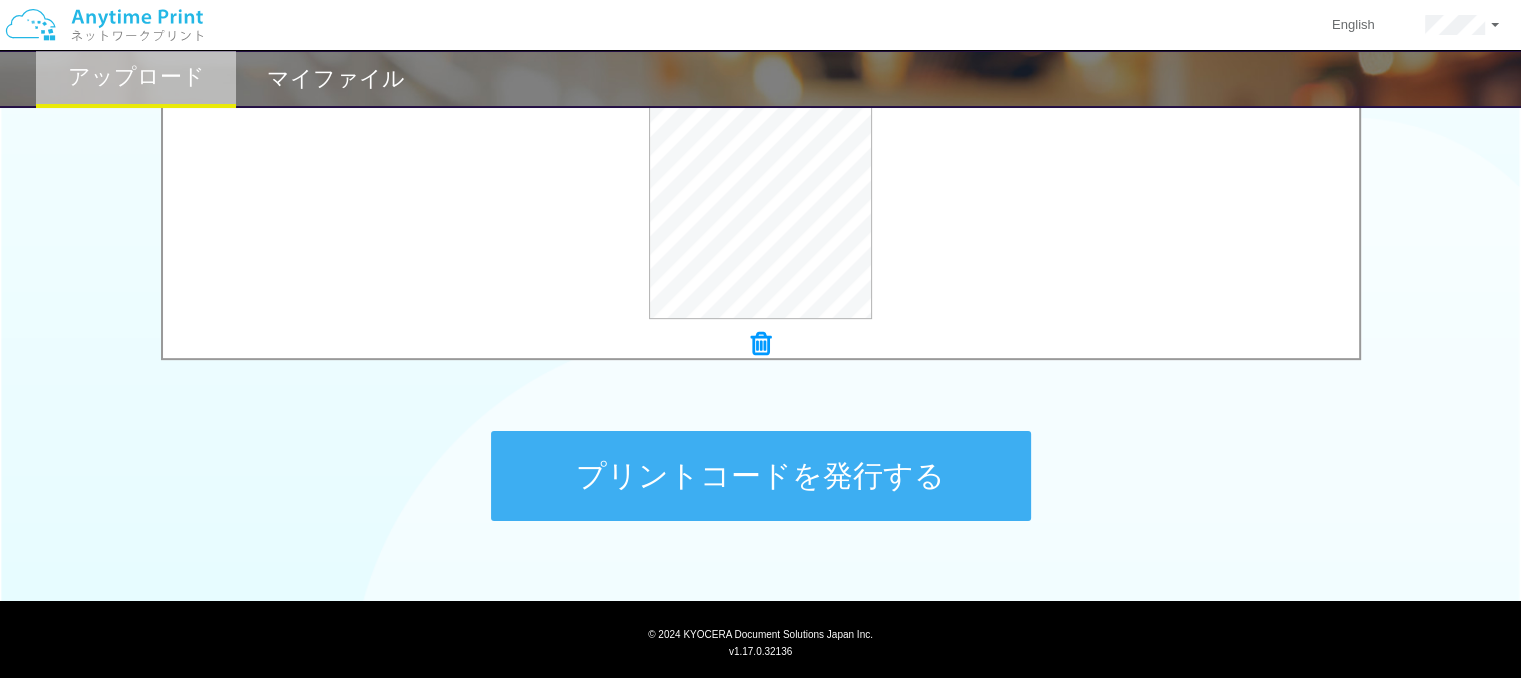 scroll, scrollTop: 800, scrollLeft: 0, axis: vertical 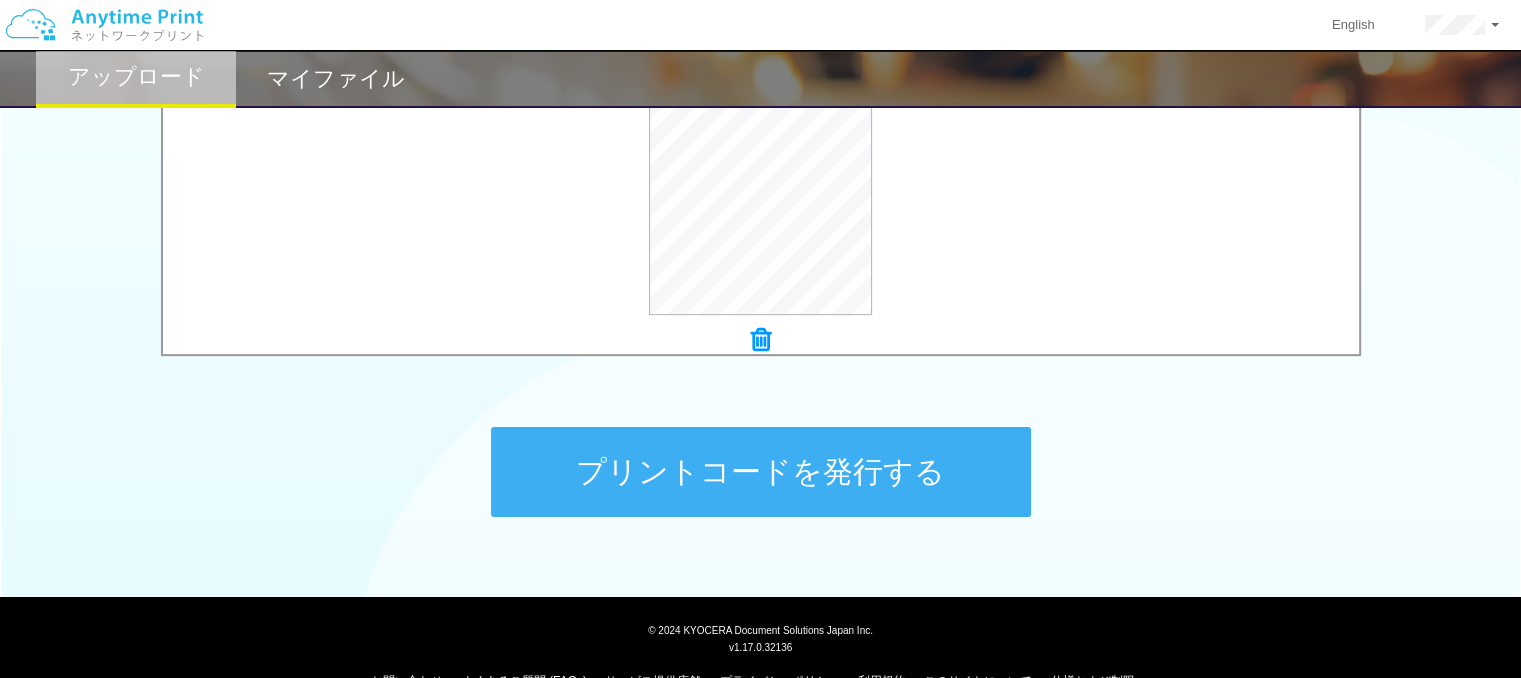click on "プリントコードを発行する" at bounding box center (761, 472) 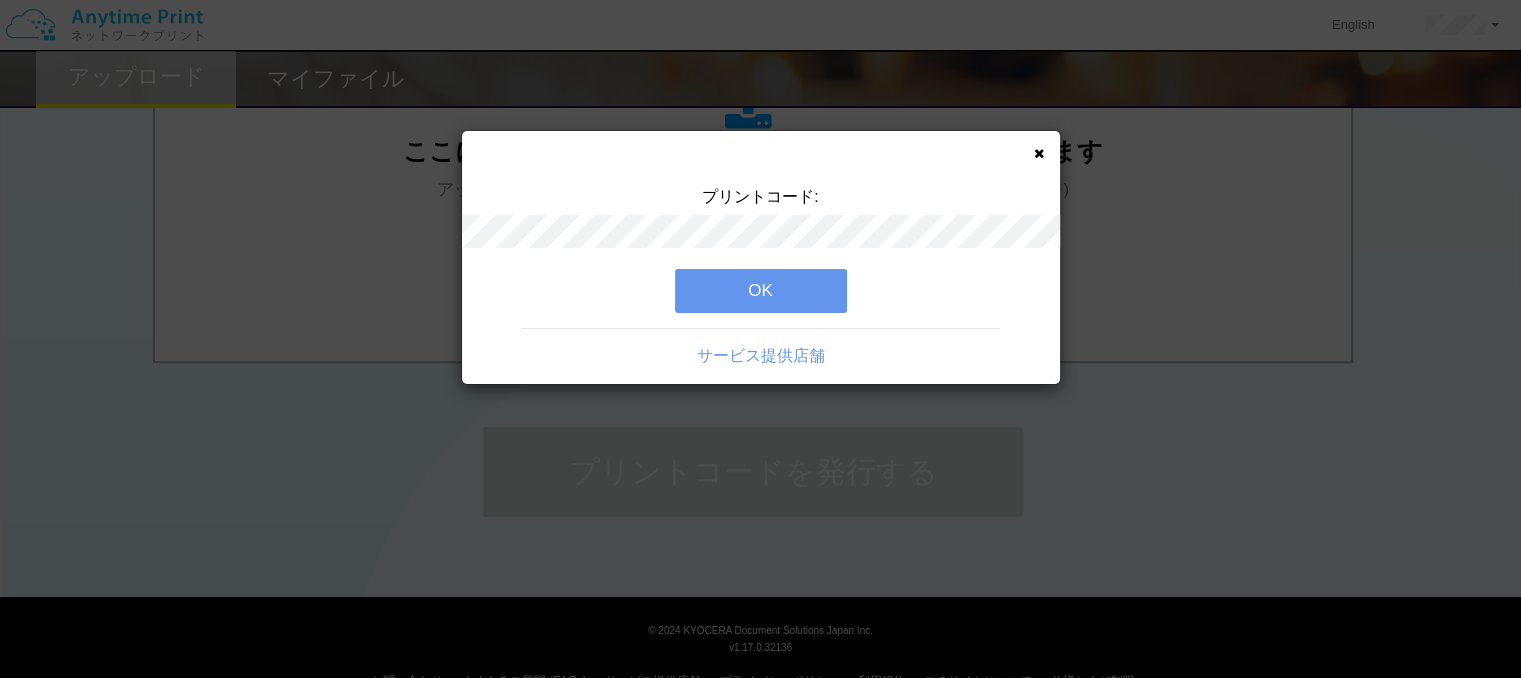 scroll, scrollTop: 0, scrollLeft: 0, axis: both 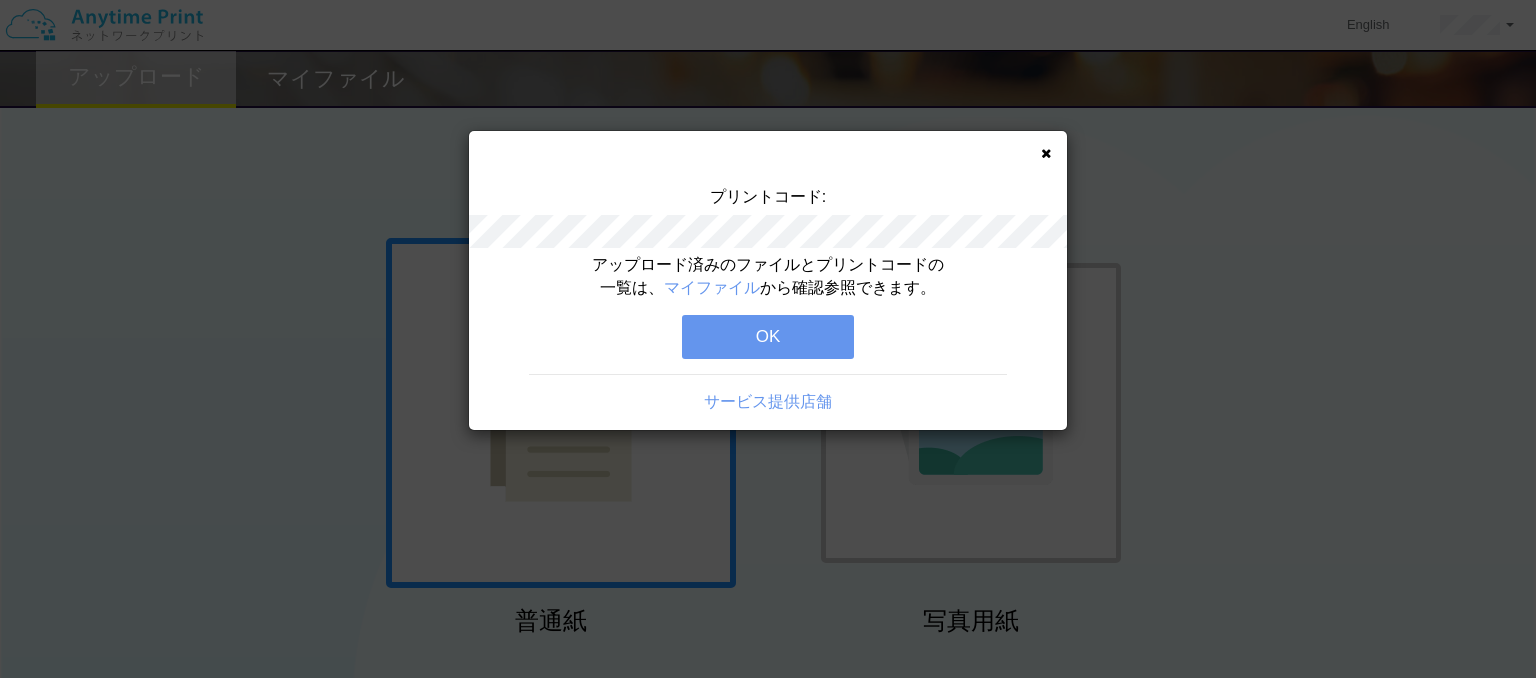click on "OK" at bounding box center [768, 337] 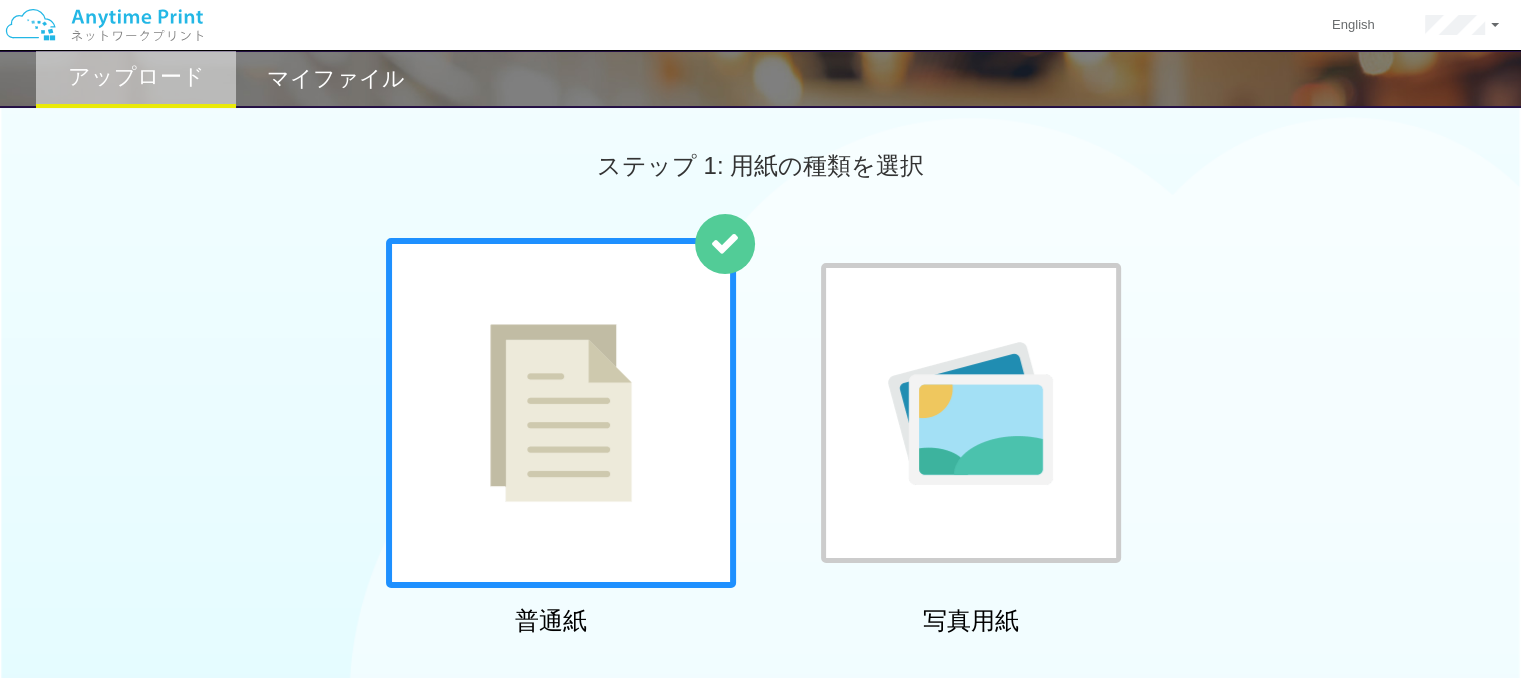 click on "マイファイル" at bounding box center (336, 79) 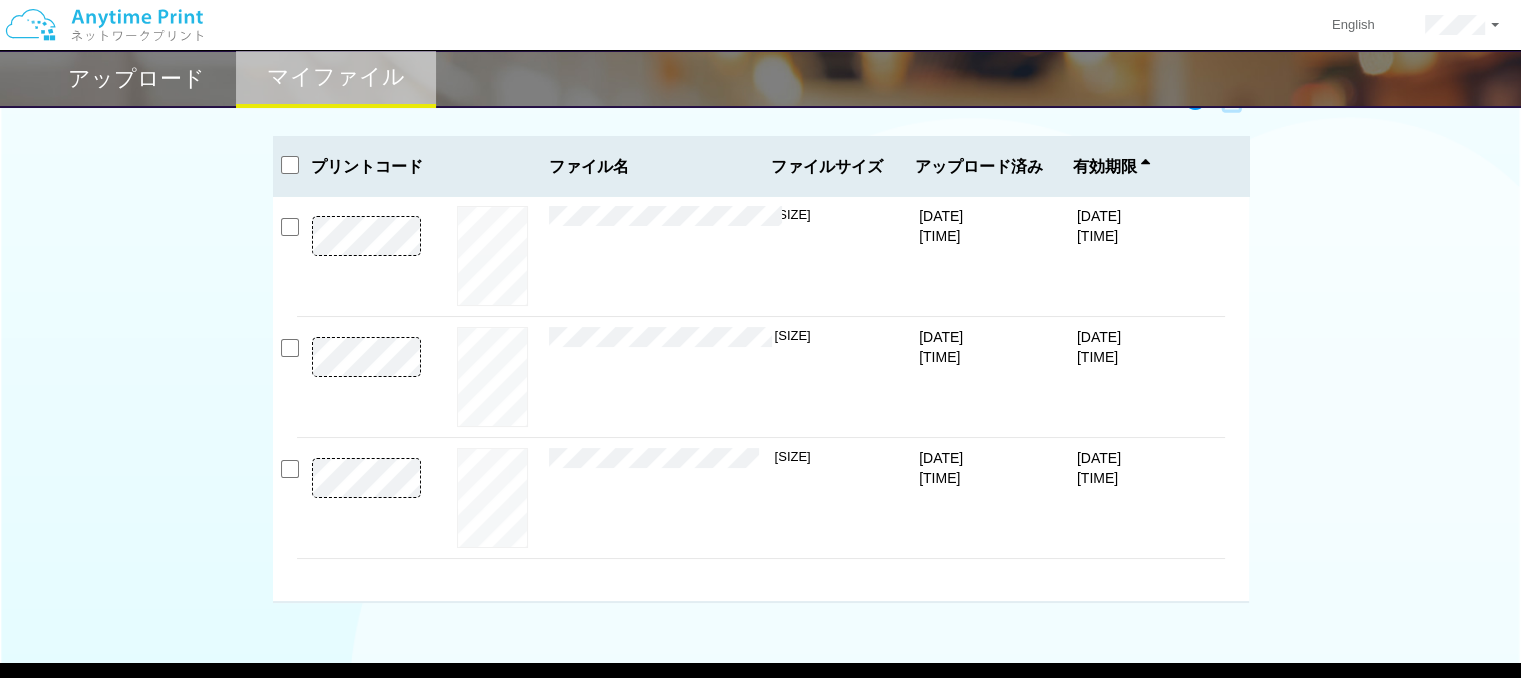 scroll, scrollTop: 0, scrollLeft: 0, axis: both 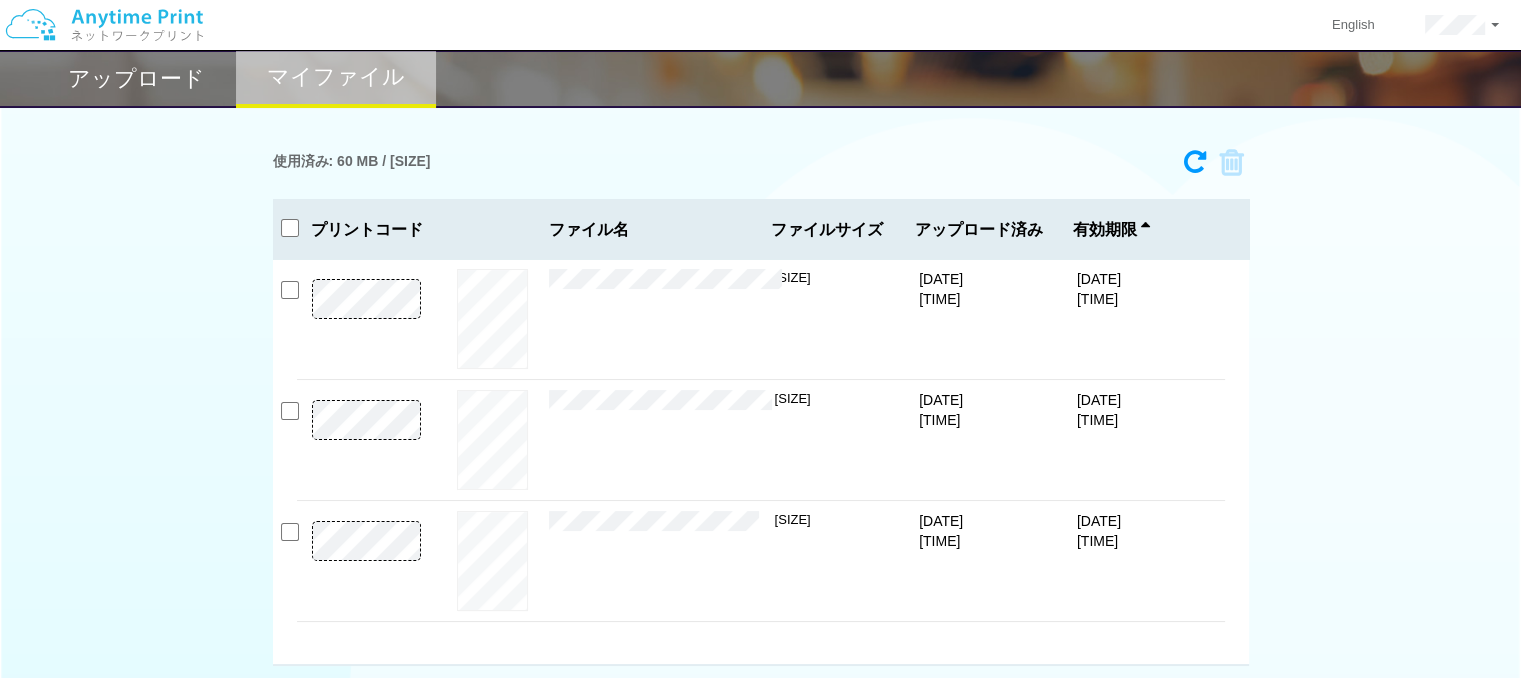 click on "使用済み: 60 MB / [SIZE]" at bounding box center (761, 162) 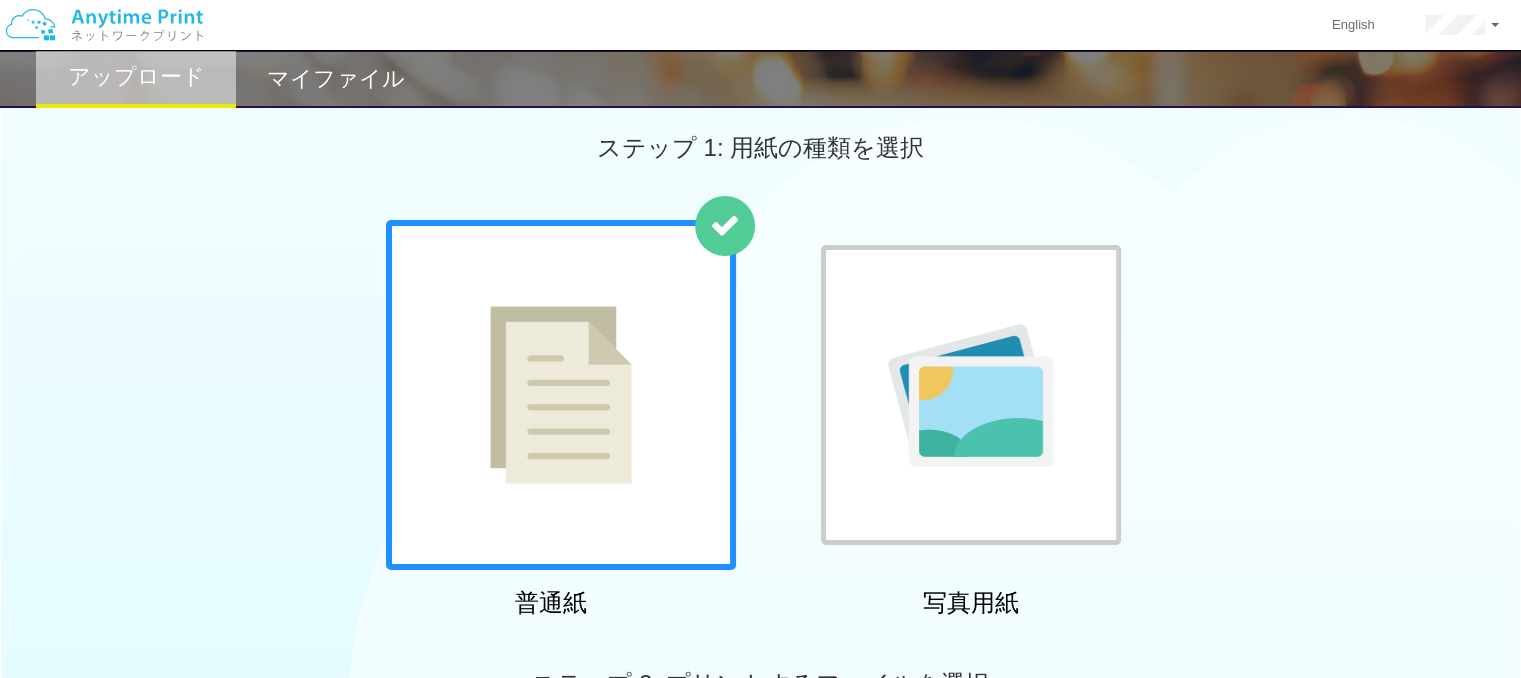 scroll, scrollTop: 0, scrollLeft: 0, axis: both 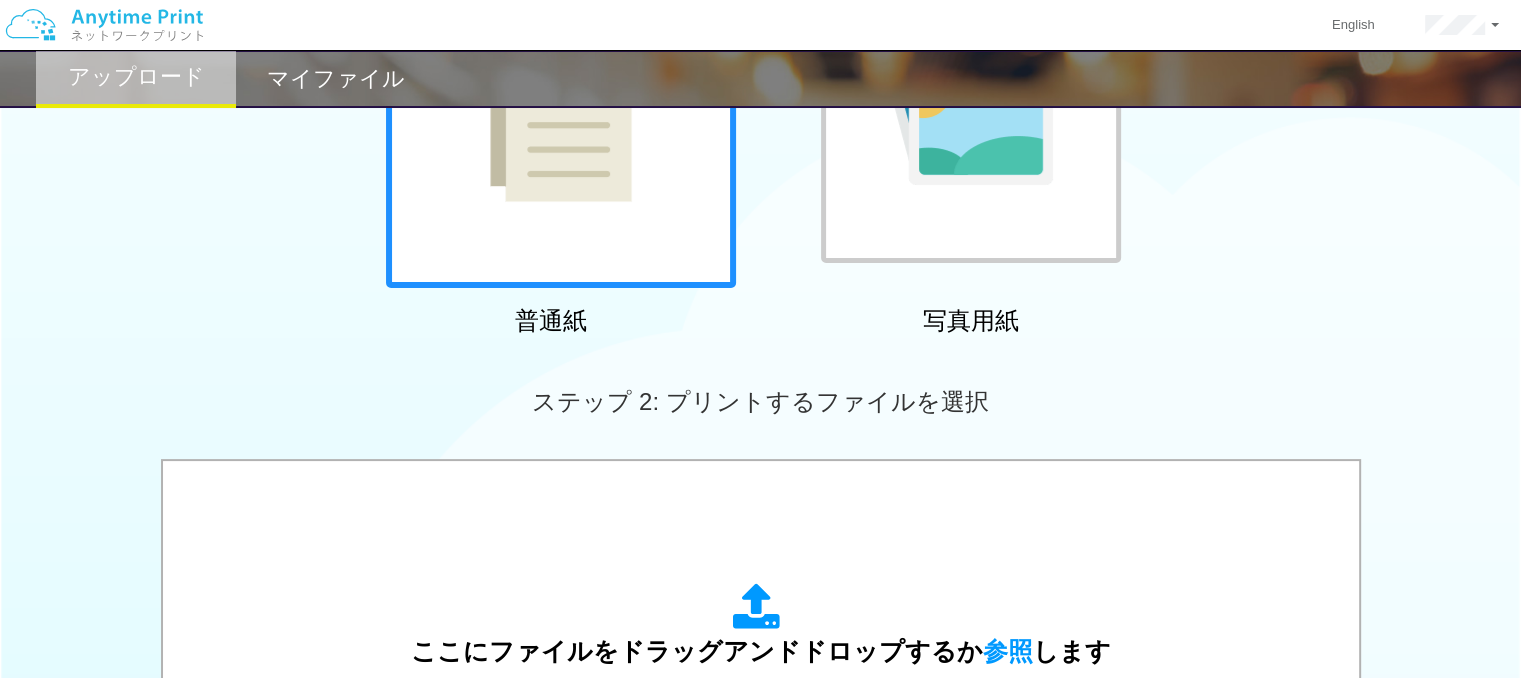click on "マイファイル" at bounding box center (336, 79) 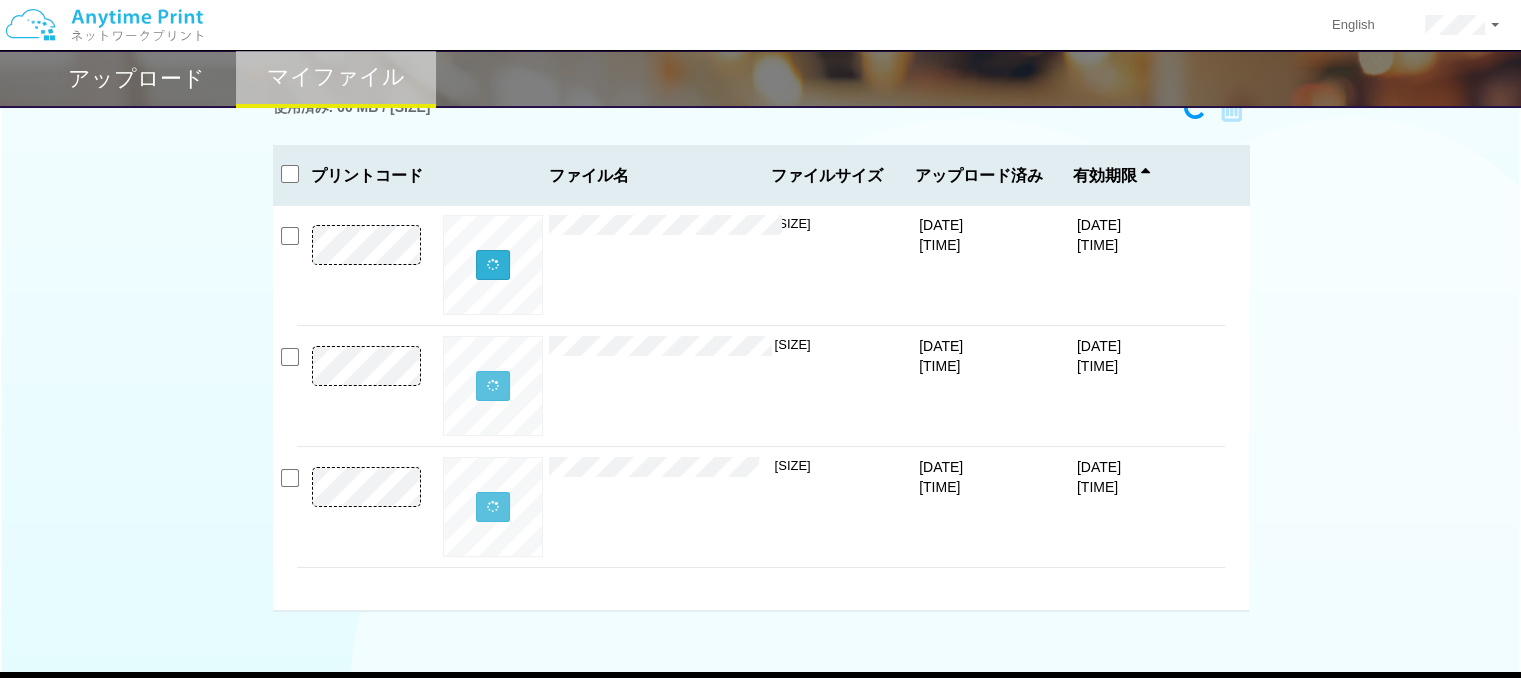 scroll, scrollTop: 0, scrollLeft: 0, axis: both 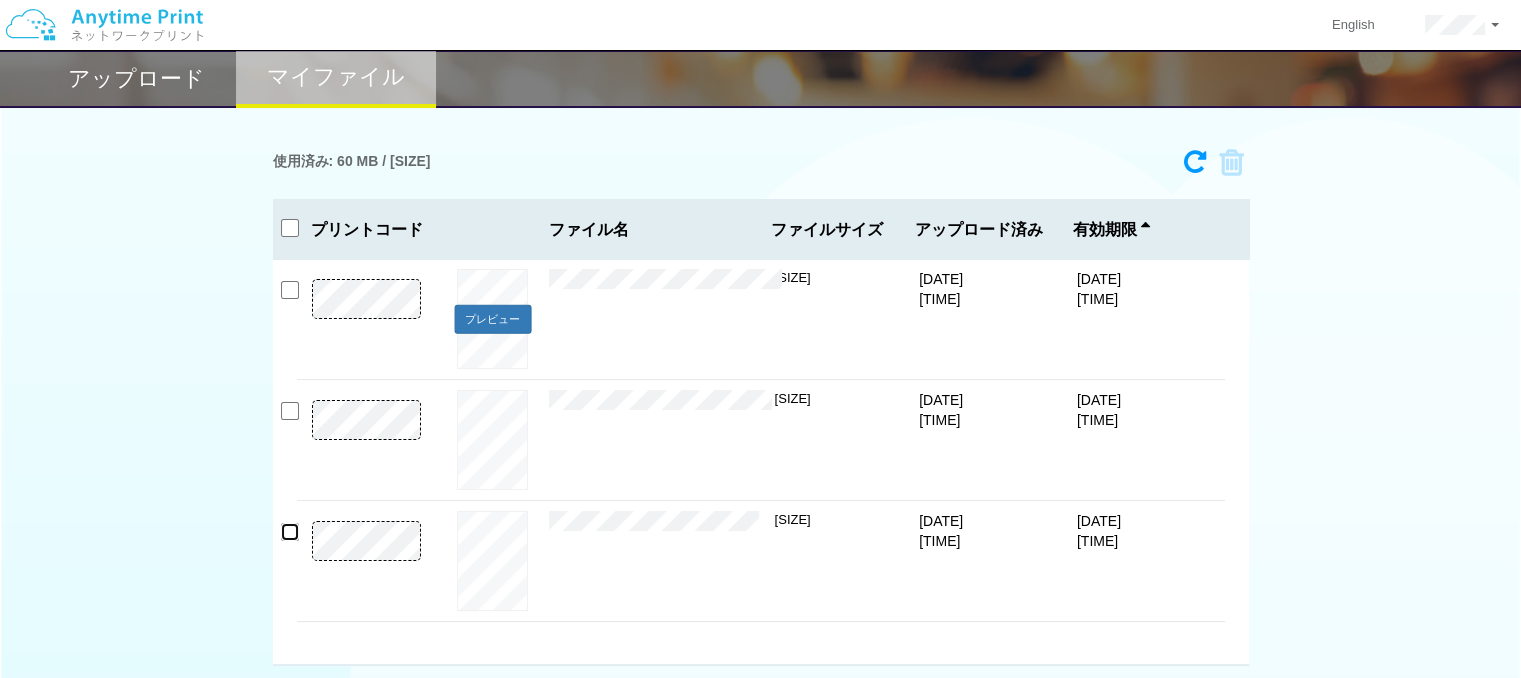 click at bounding box center (290, 532) 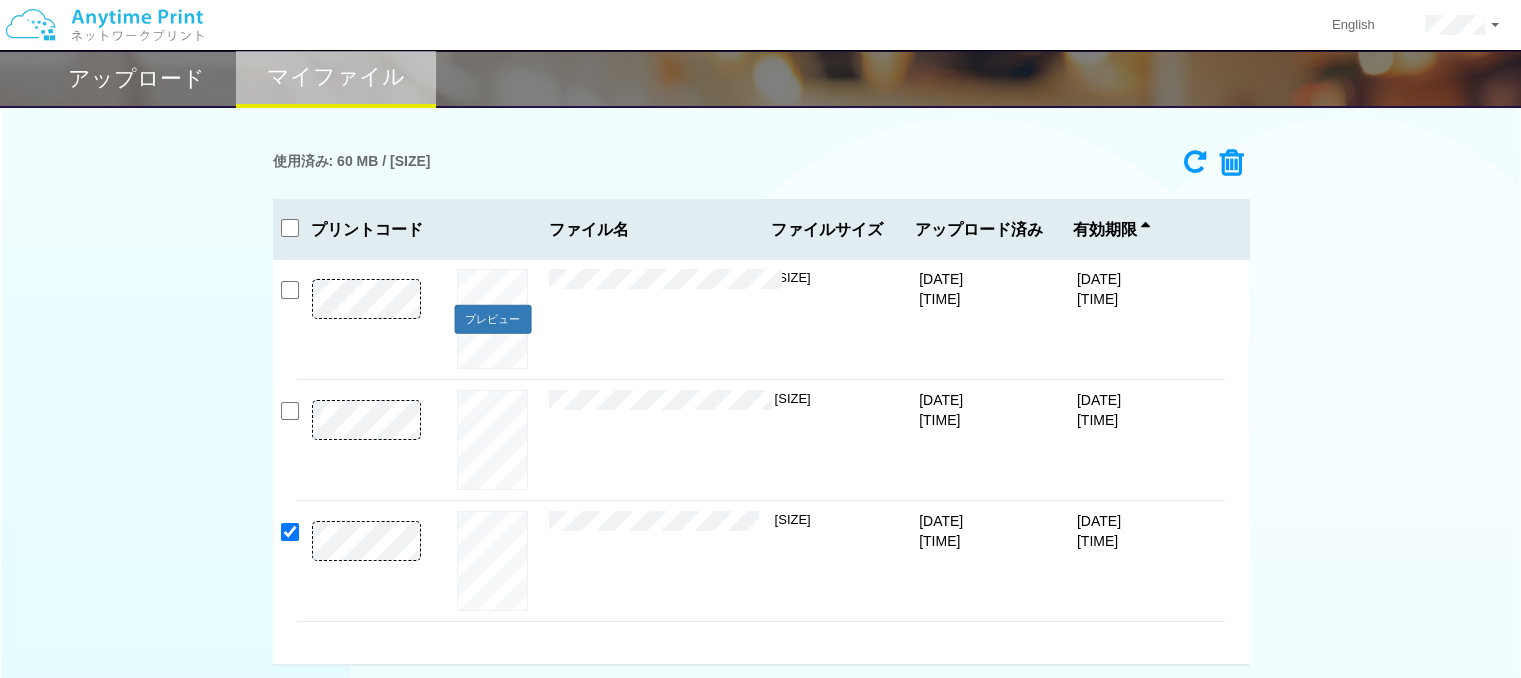 click at bounding box center (1225, 163) 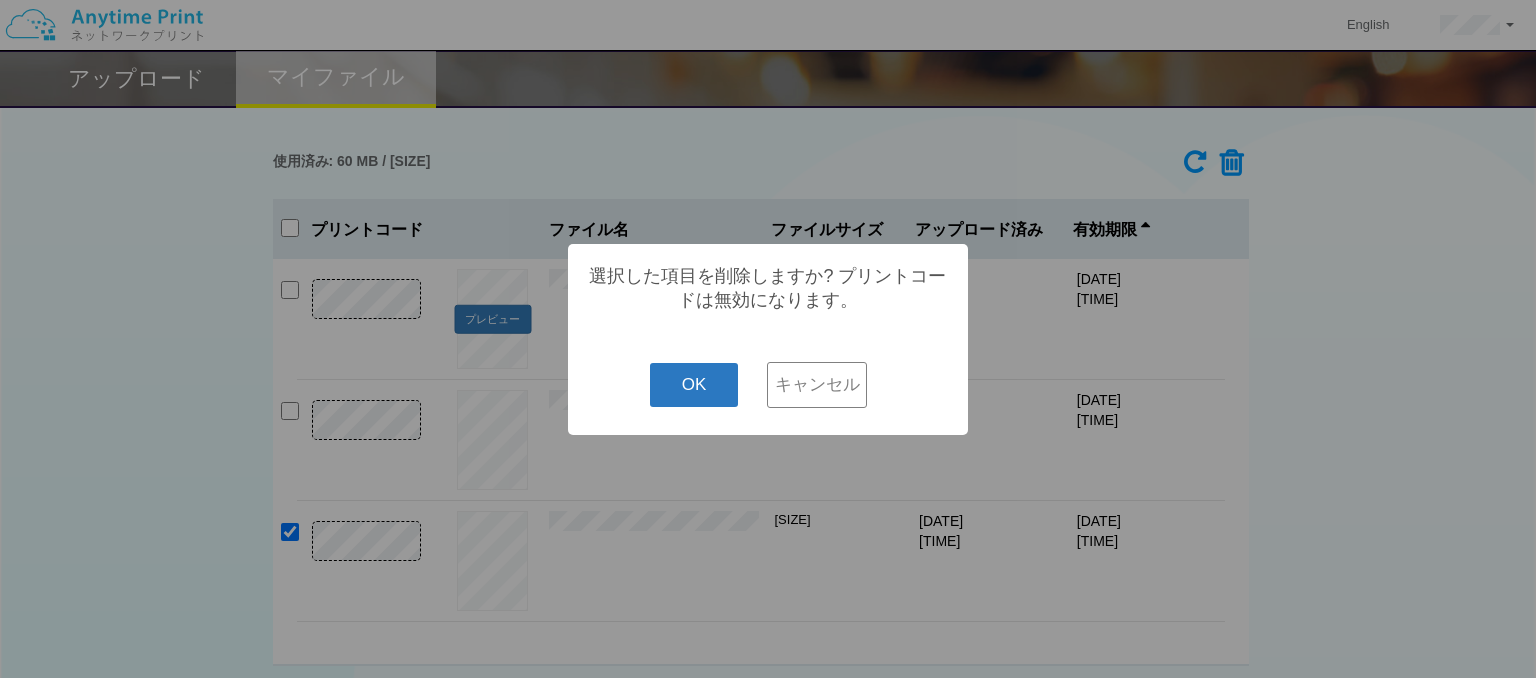 click on "OK" at bounding box center [694, 385] 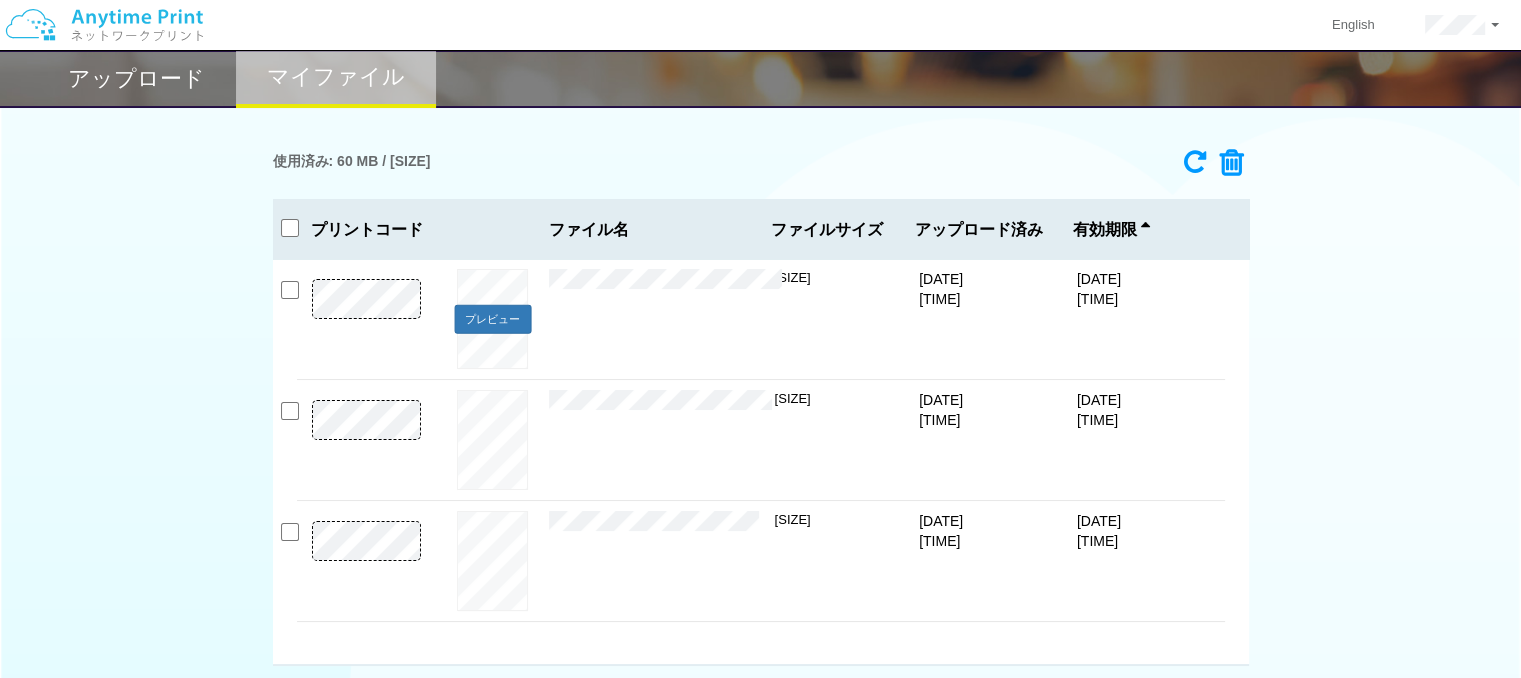 checkbox on "false" 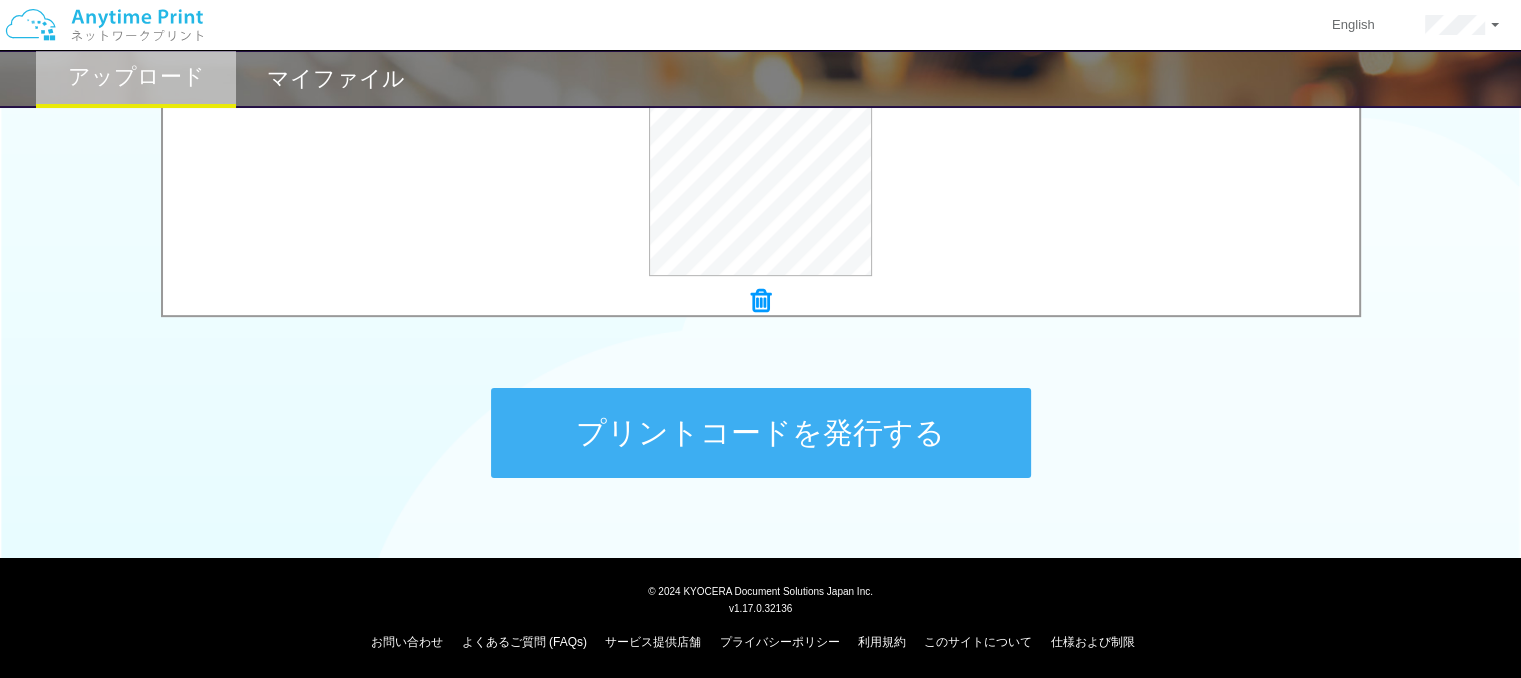 scroll, scrollTop: 843, scrollLeft: 0, axis: vertical 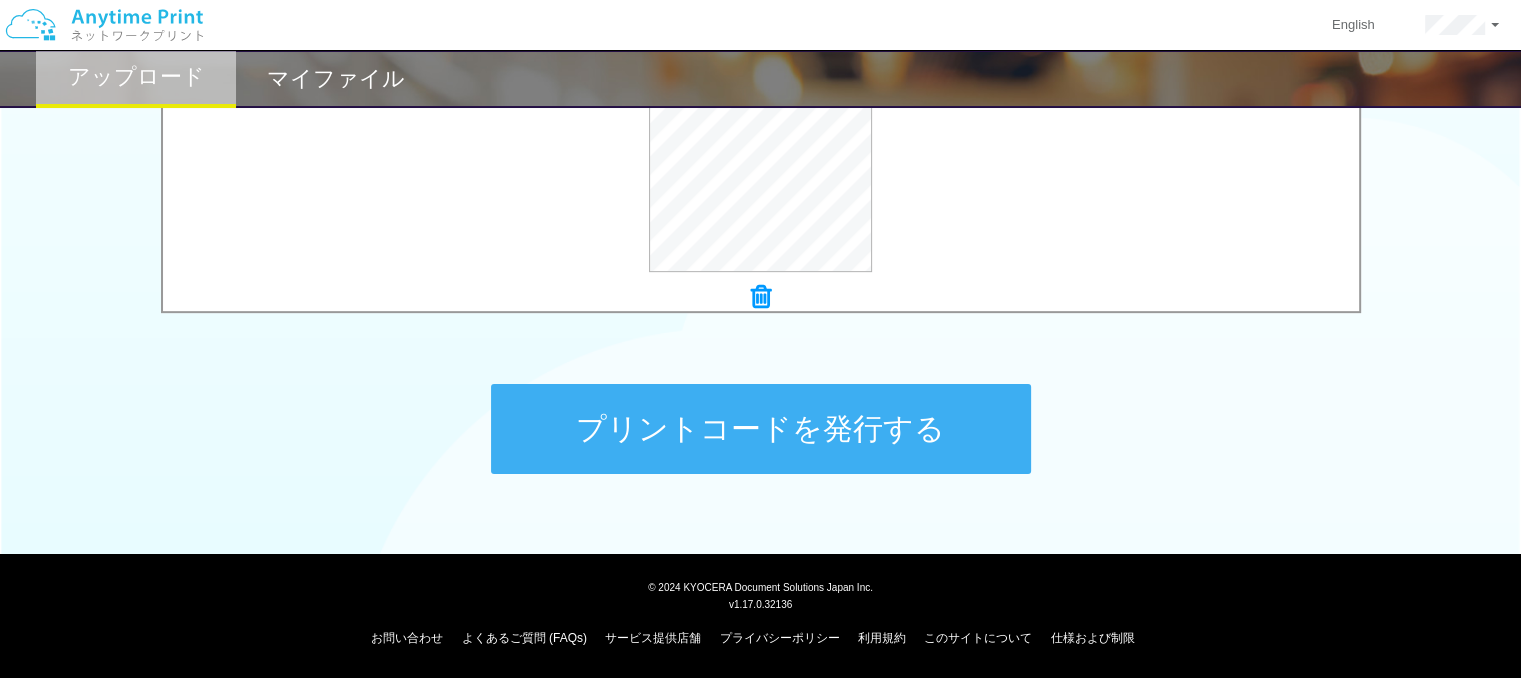 click on "プリントコードを発行する" at bounding box center [761, 429] 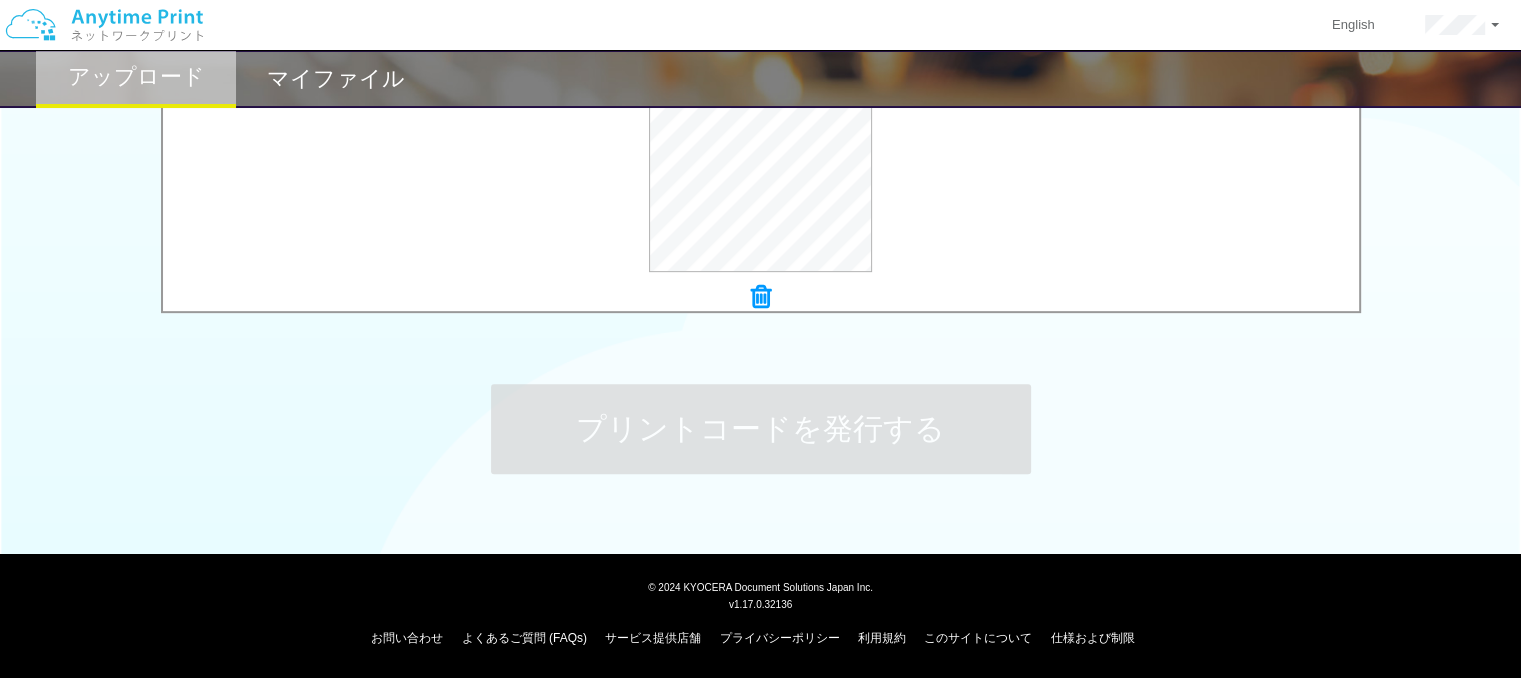 scroll, scrollTop: 0, scrollLeft: 0, axis: both 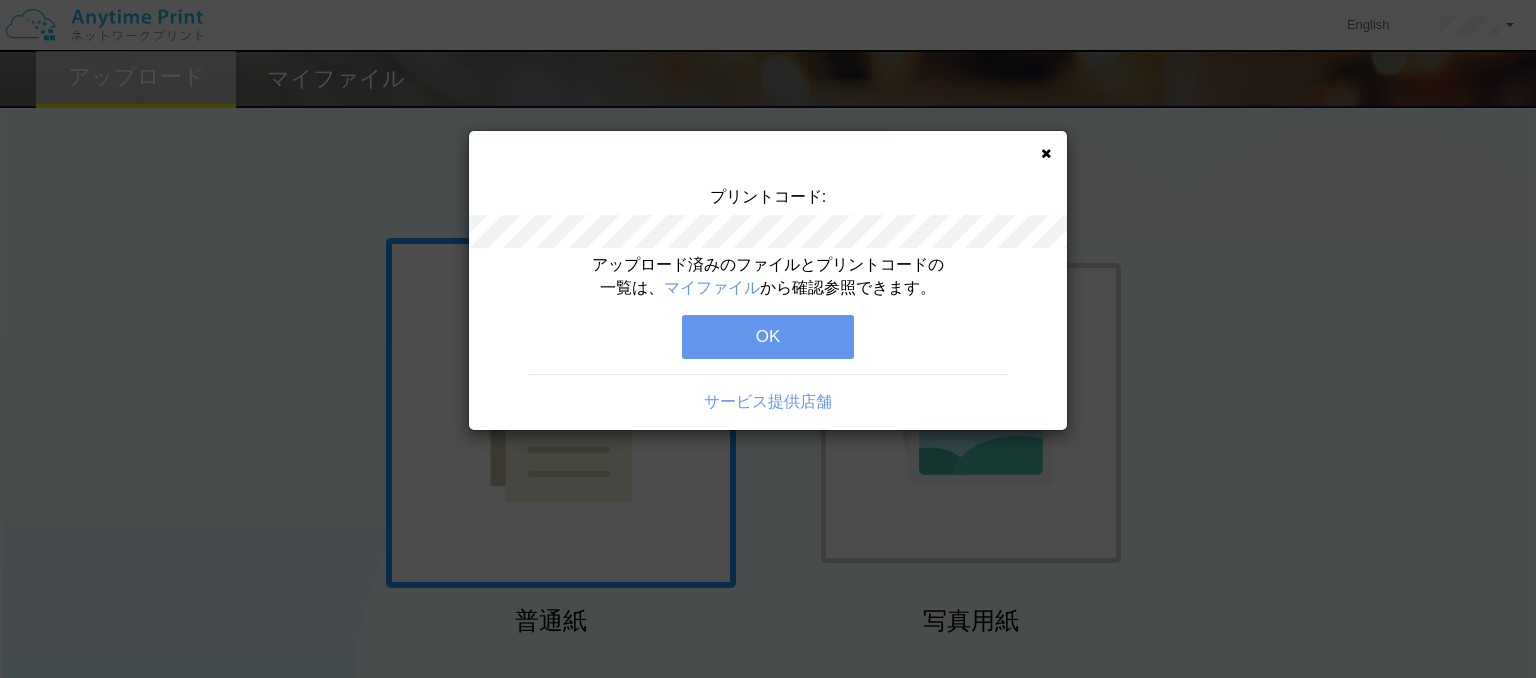 click on "OK" at bounding box center (768, 337) 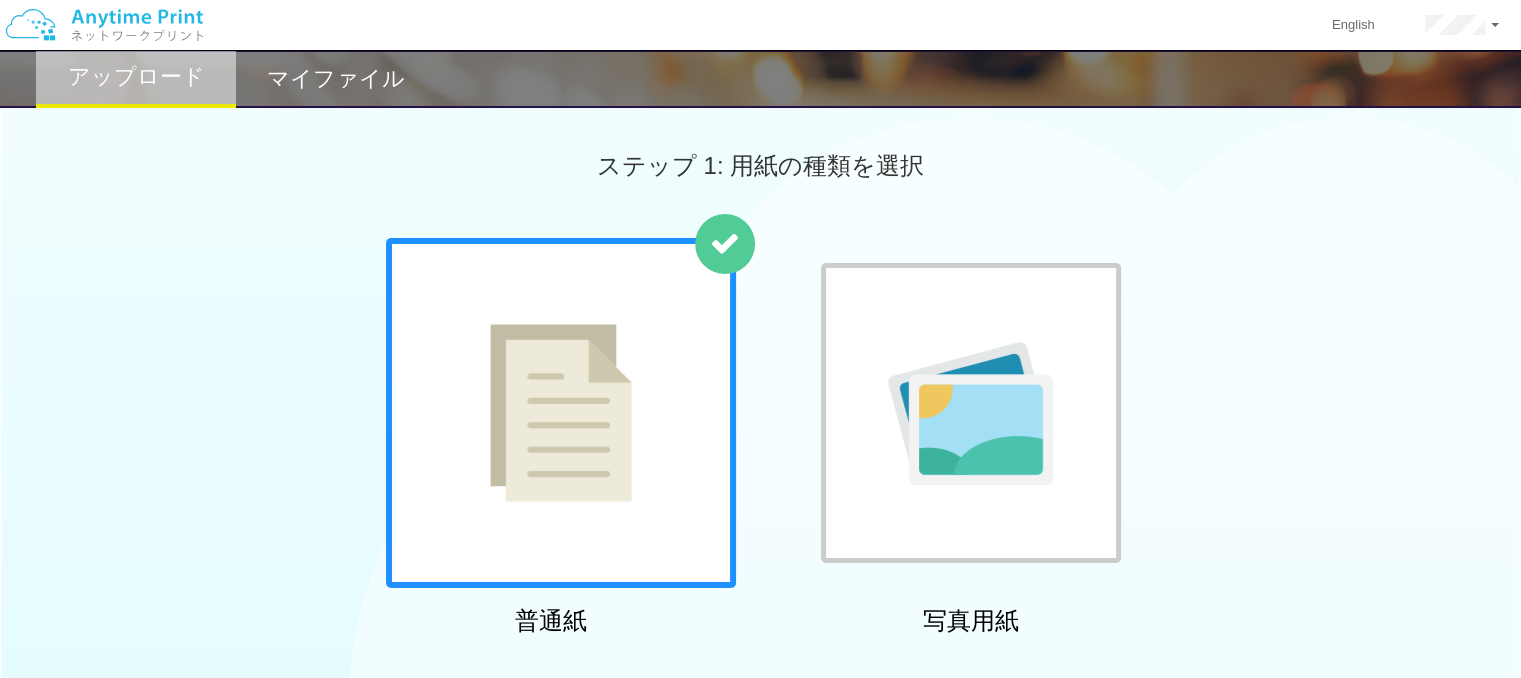 click on "普通紙
写真用紙" at bounding box center (760, 441) 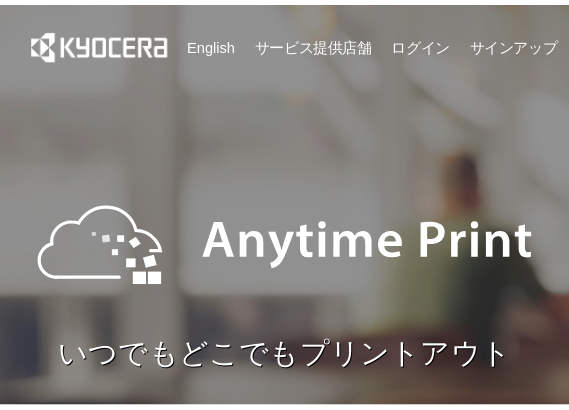 scroll, scrollTop: 0, scrollLeft: 0, axis: both 